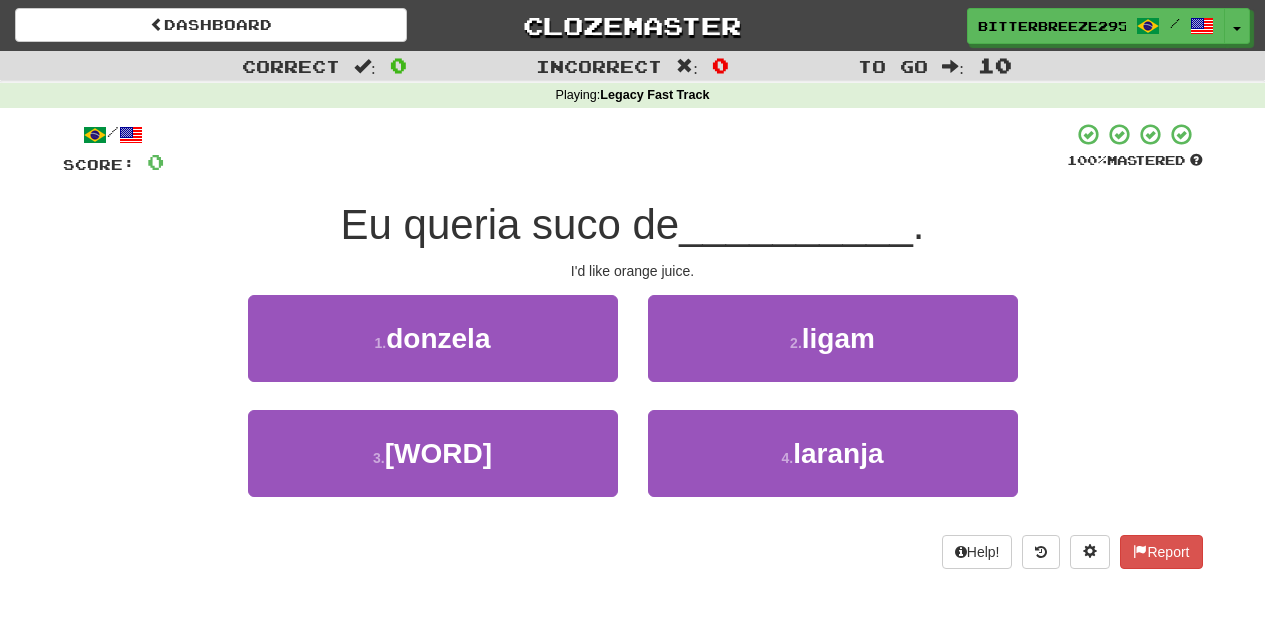 scroll, scrollTop: 0, scrollLeft: 0, axis: both 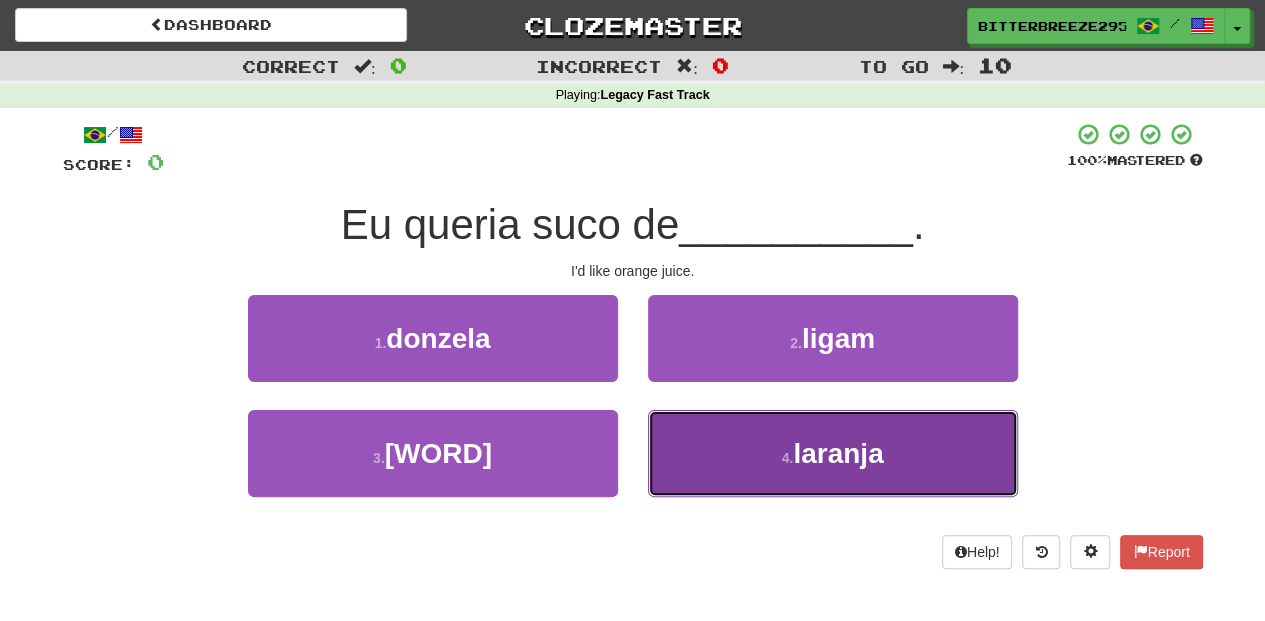 click on "4 .  laranja" at bounding box center (833, 453) 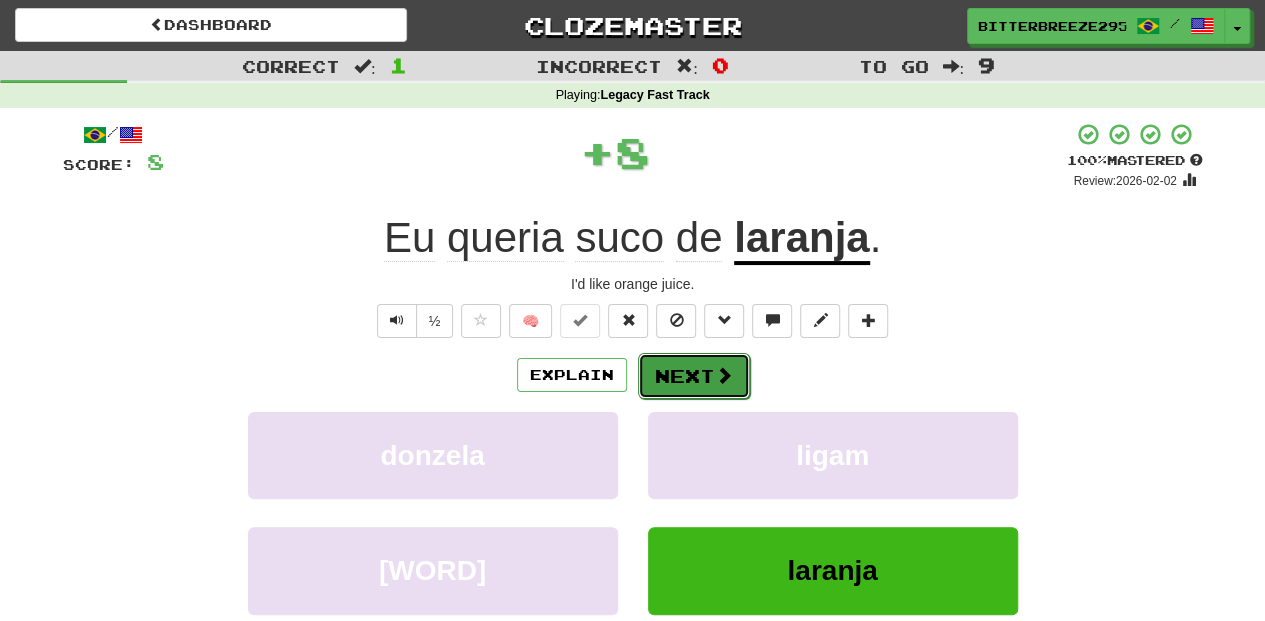 click on "Next" at bounding box center (694, 376) 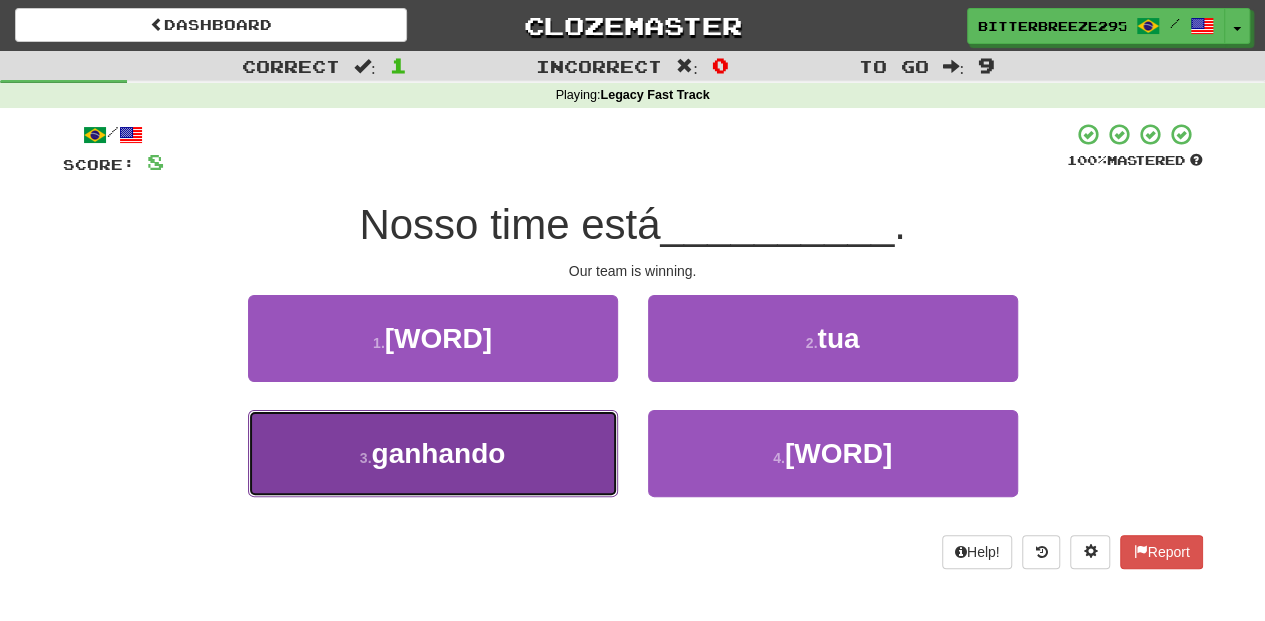 click on "3 . [WORD]" at bounding box center [433, 453] 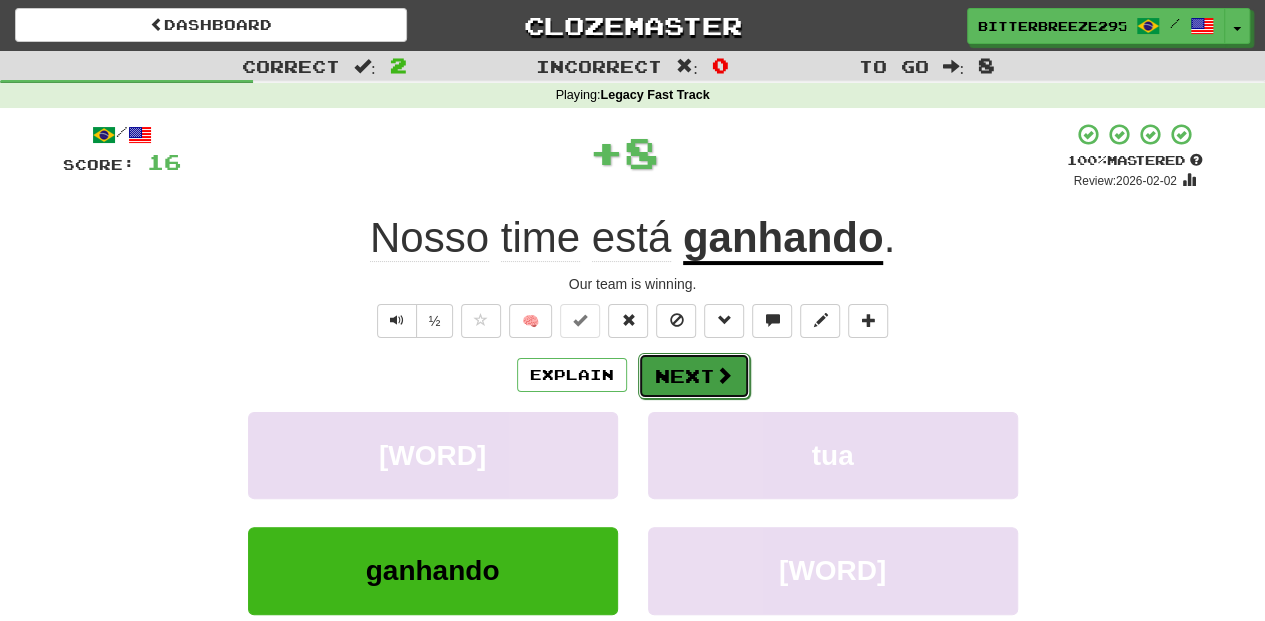 click on "Next" at bounding box center [694, 376] 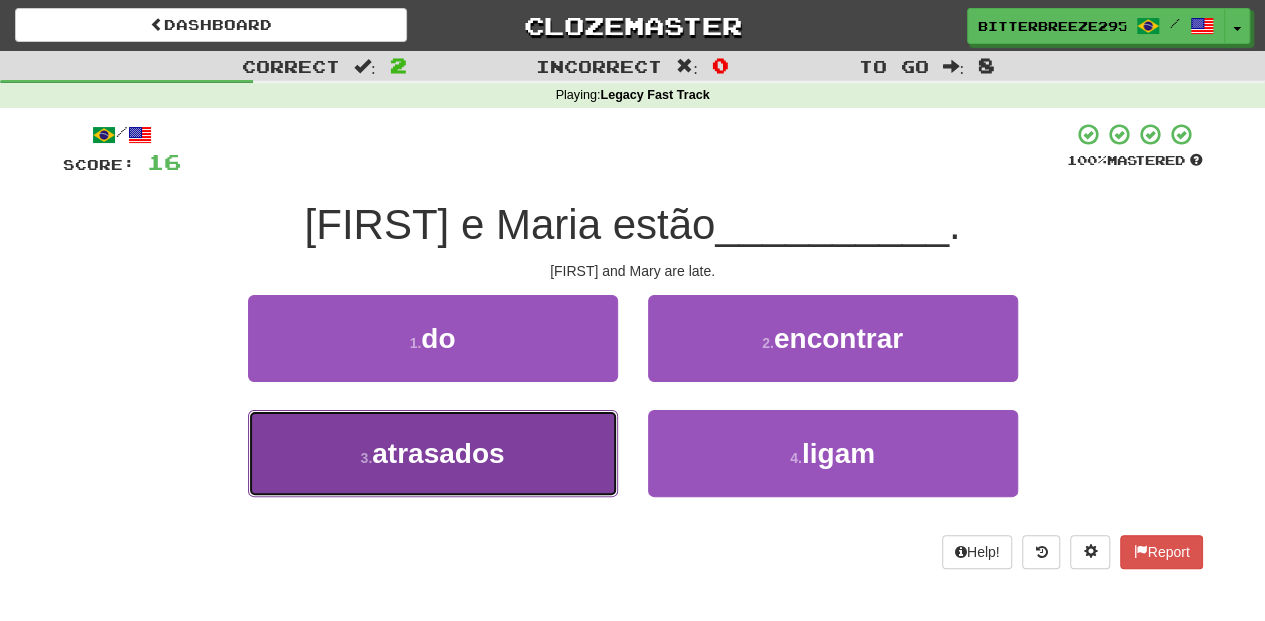 click on "3 . [WORD]" at bounding box center [433, 453] 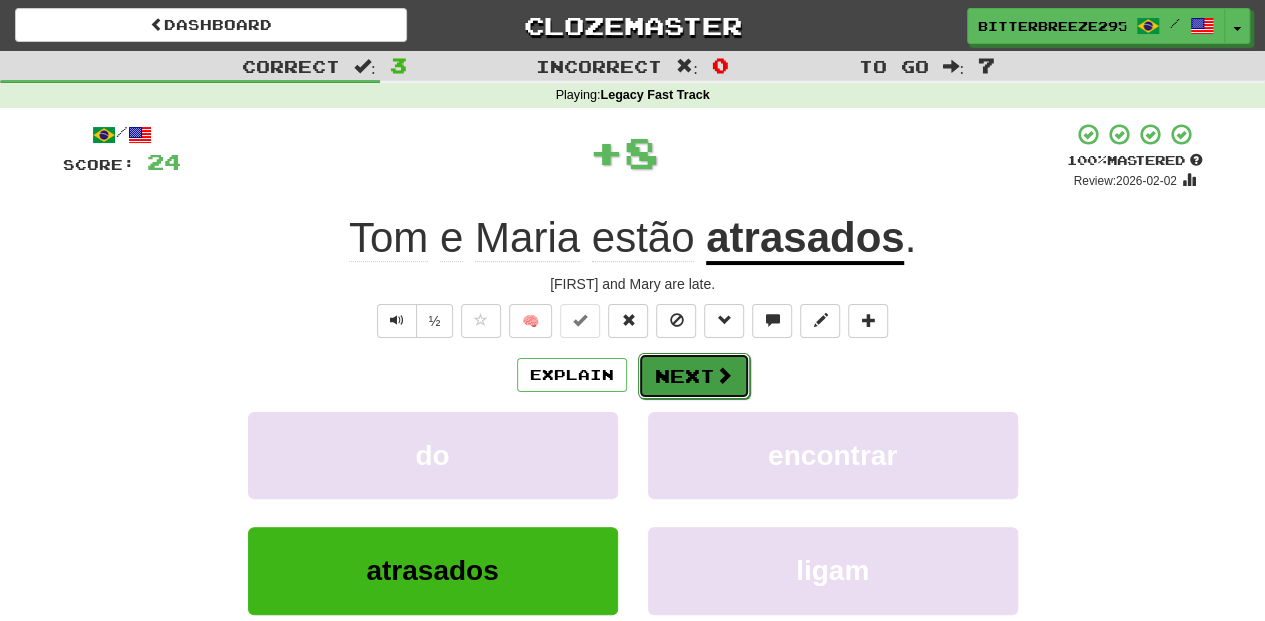 click on "Next" at bounding box center (694, 376) 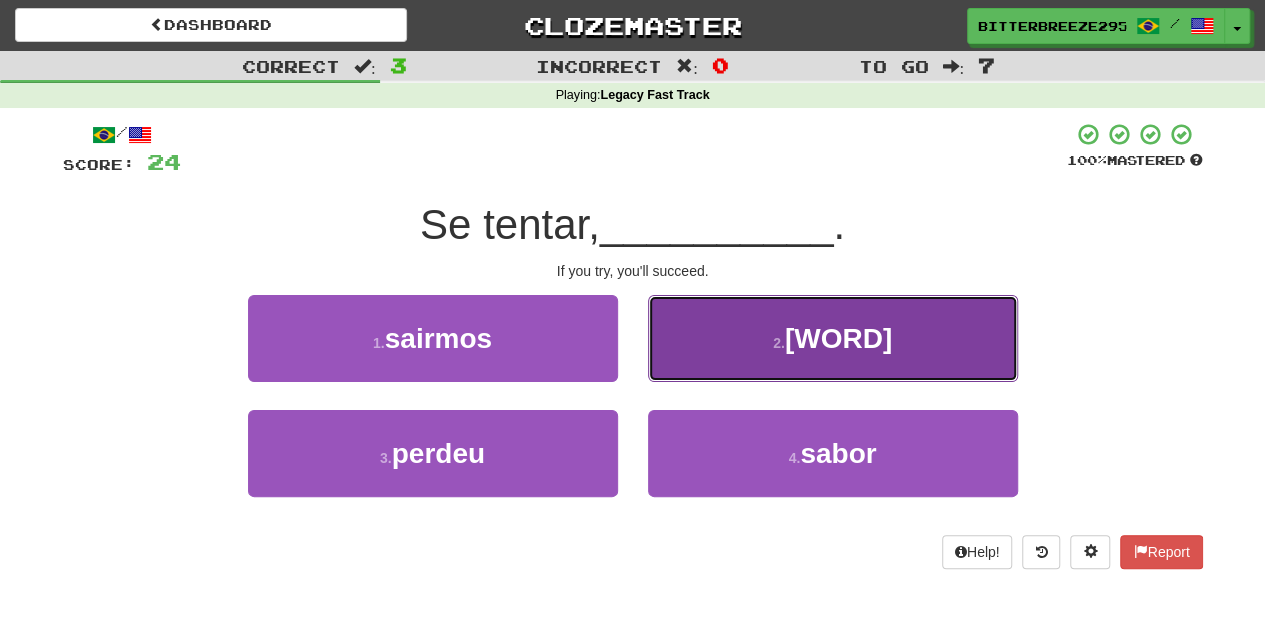 click on "2 . [WORD]" at bounding box center [833, 338] 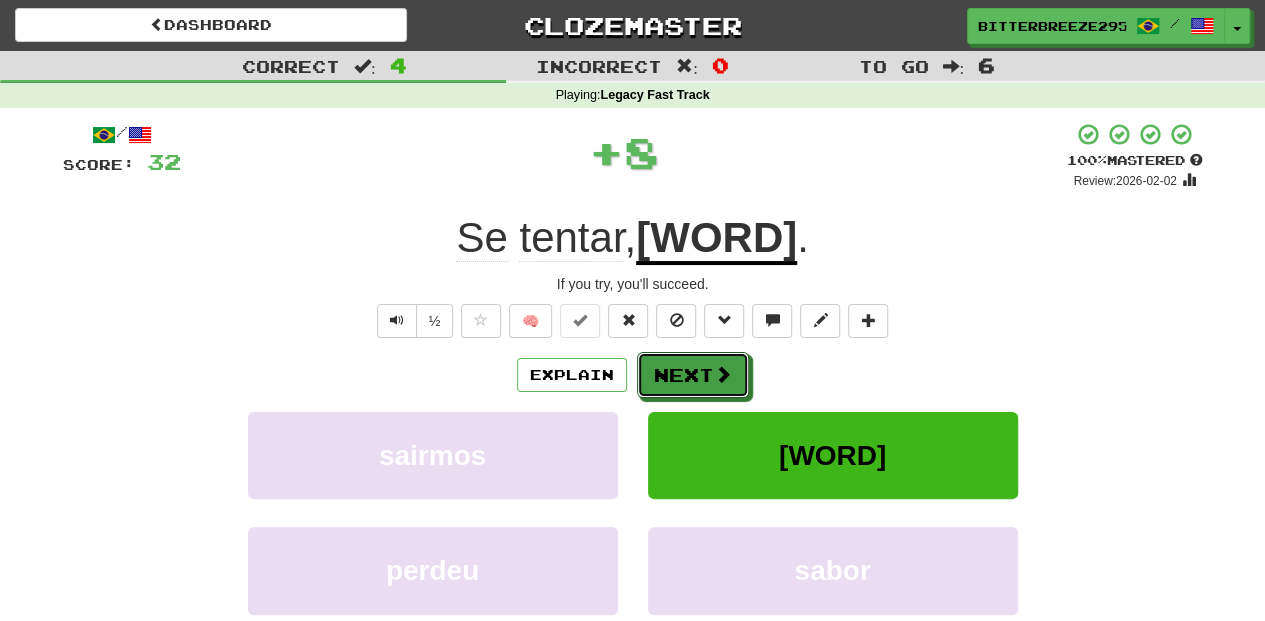 click on "Next" at bounding box center (693, 375) 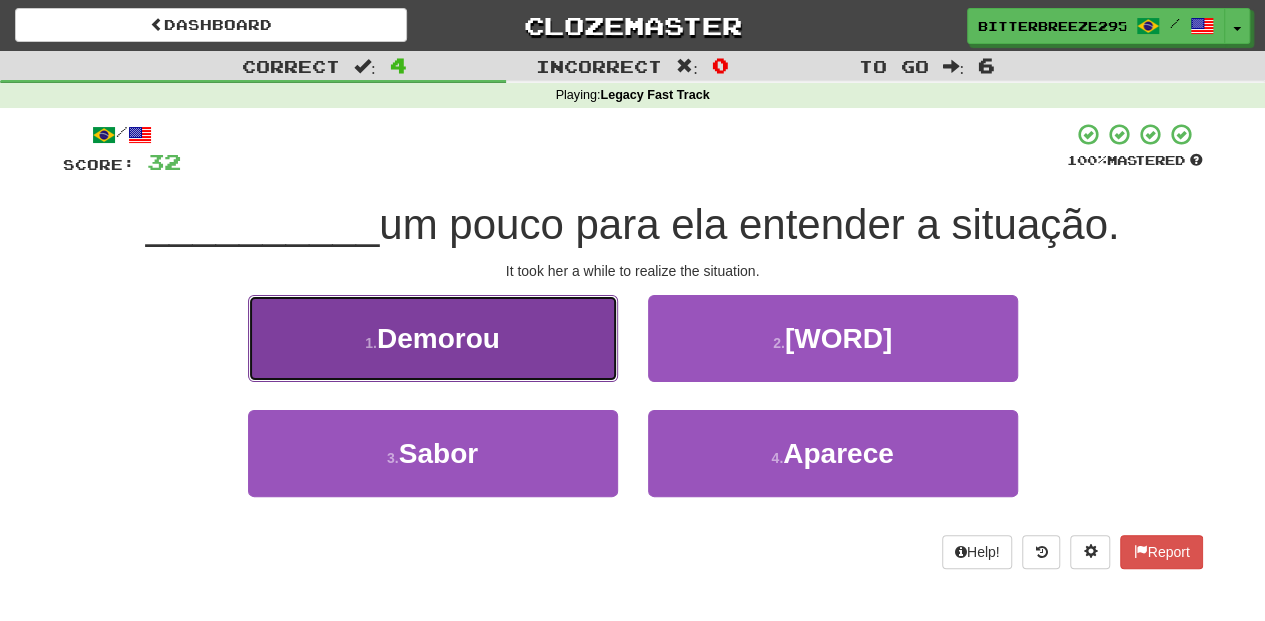click on "1 . [WORD]" at bounding box center [433, 338] 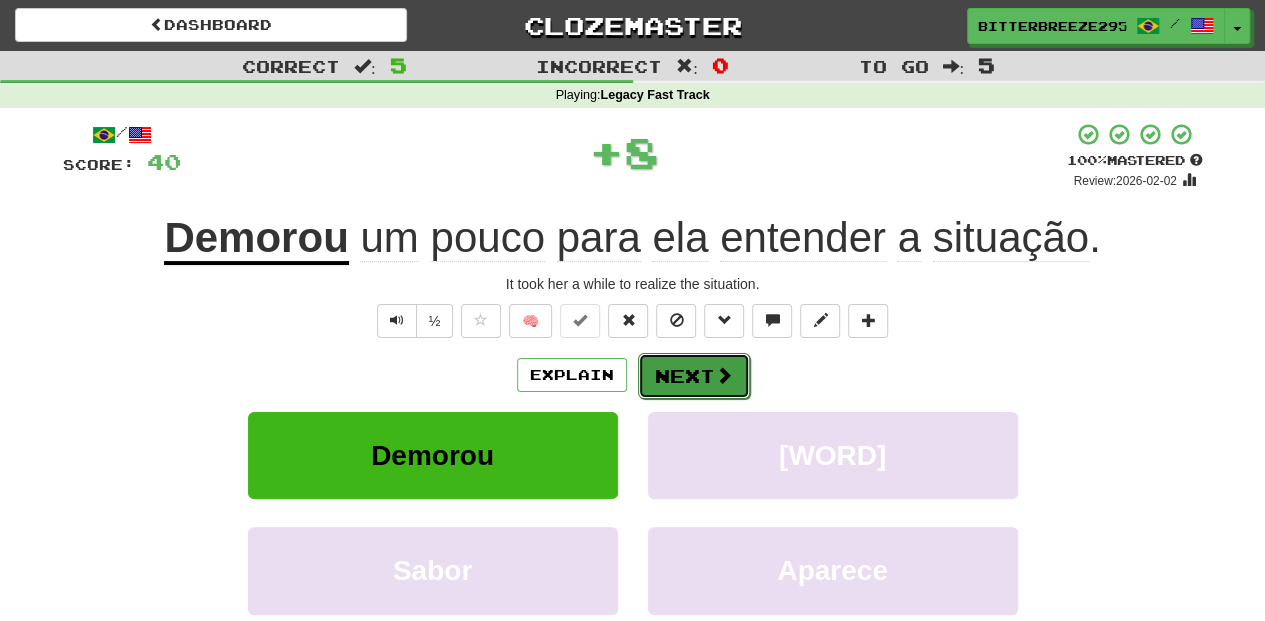 click on "Next" at bounding box center [694, 376] 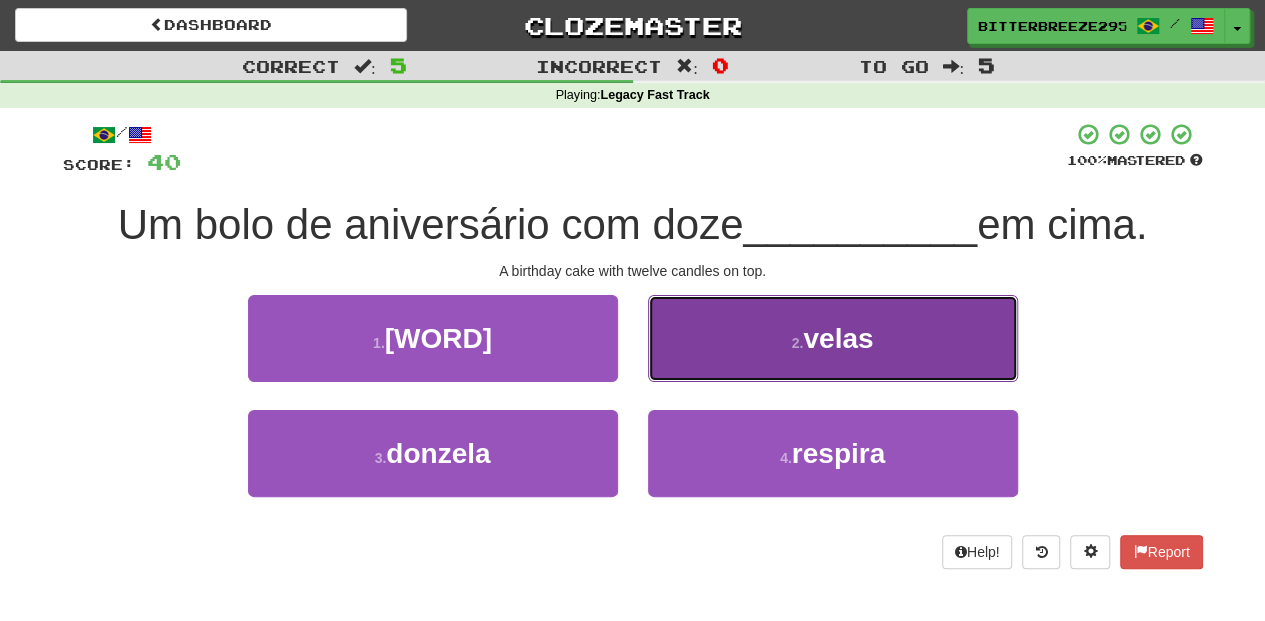 click on "2 . [WORD]" at bounding box center (833, 338) 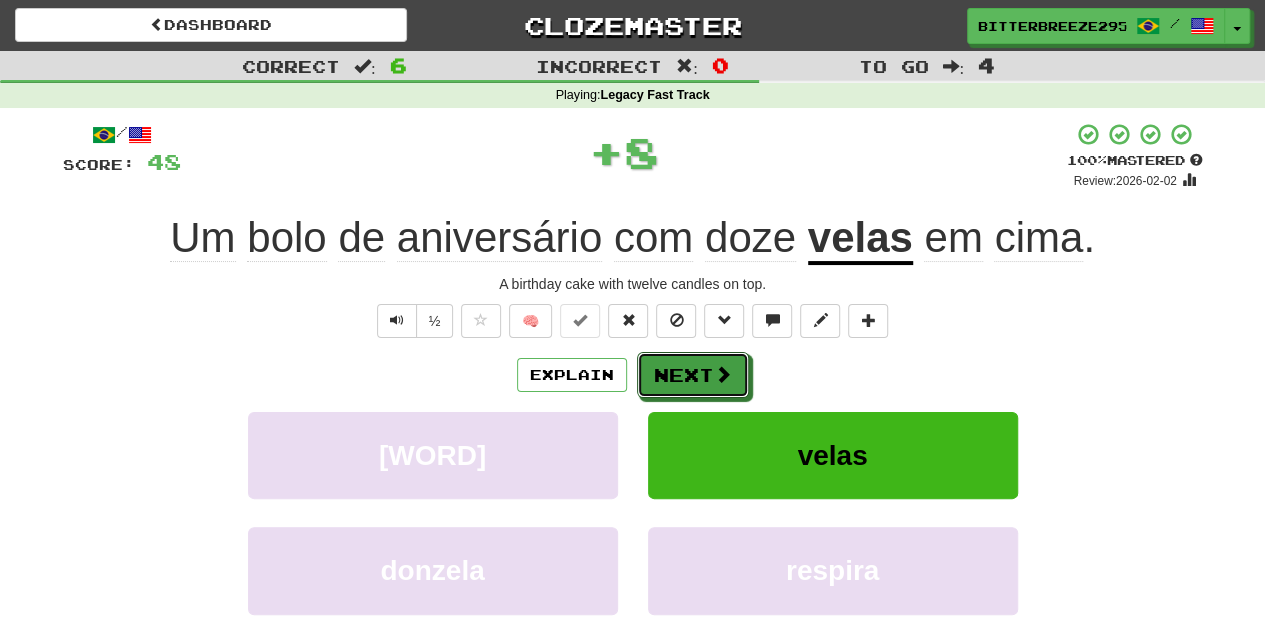 click on "Next" at bounding box center [693, 375] 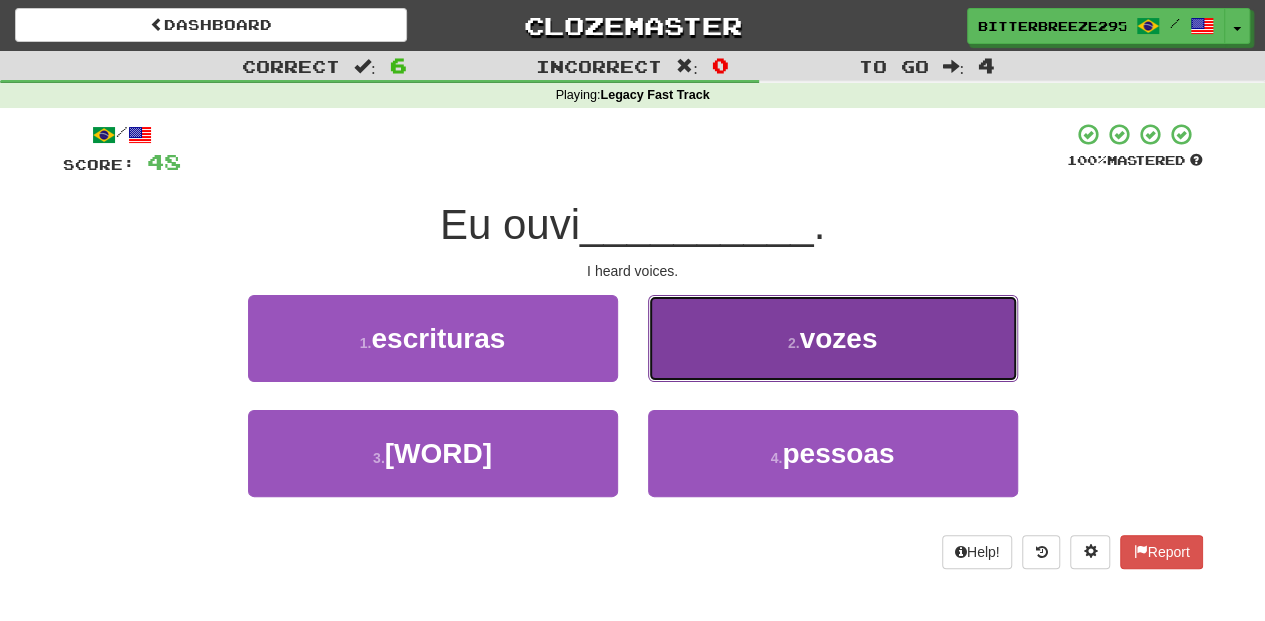 click on "2 . [WORD]" at bounding box center [833, 338] 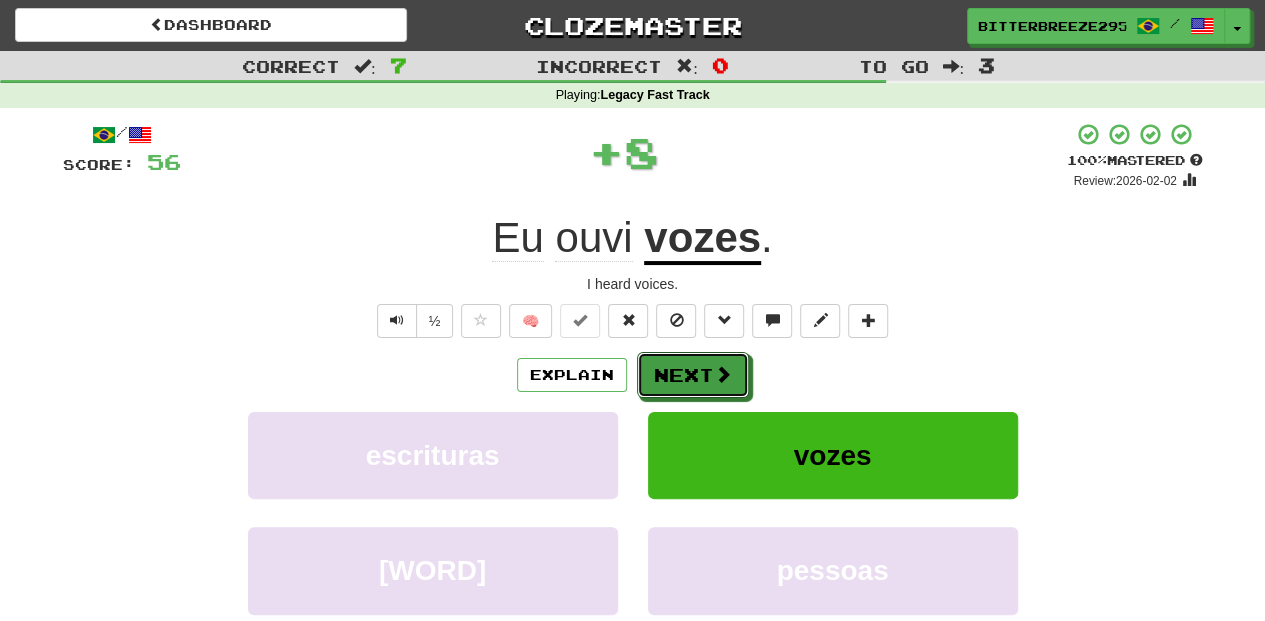 click on "Next" at bounding box center [693, 375] 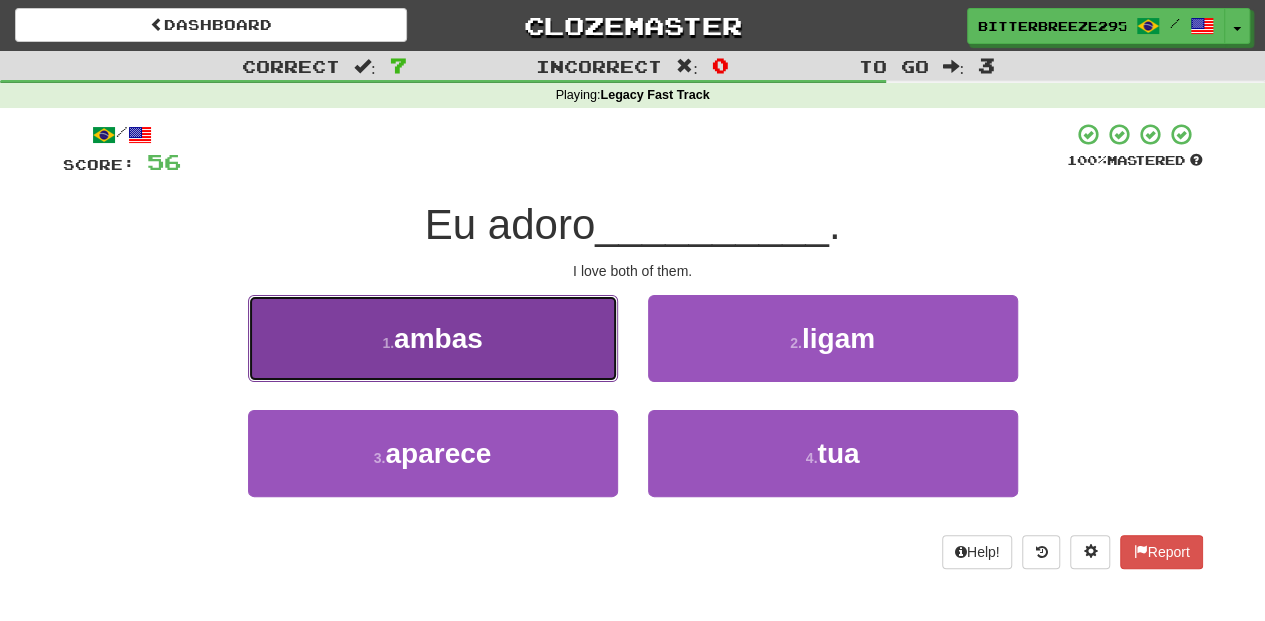 click on "1 . [WORD]" at bounding box center (433, 338) 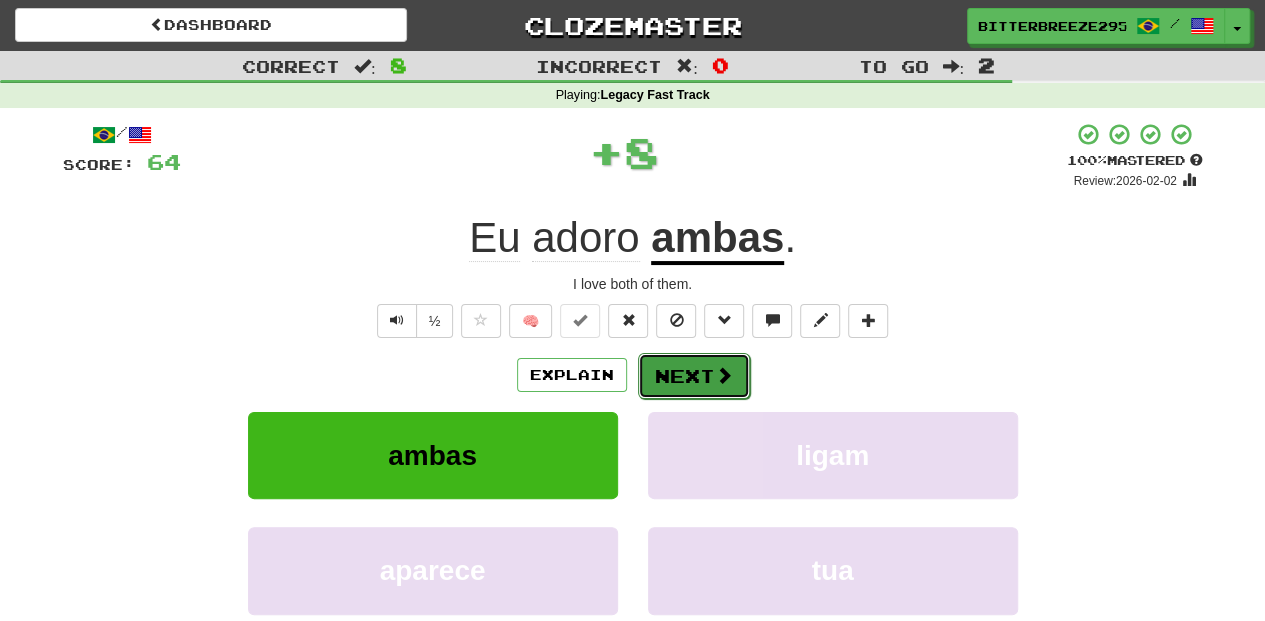 click on "Next" at bounding box center (694, 376) 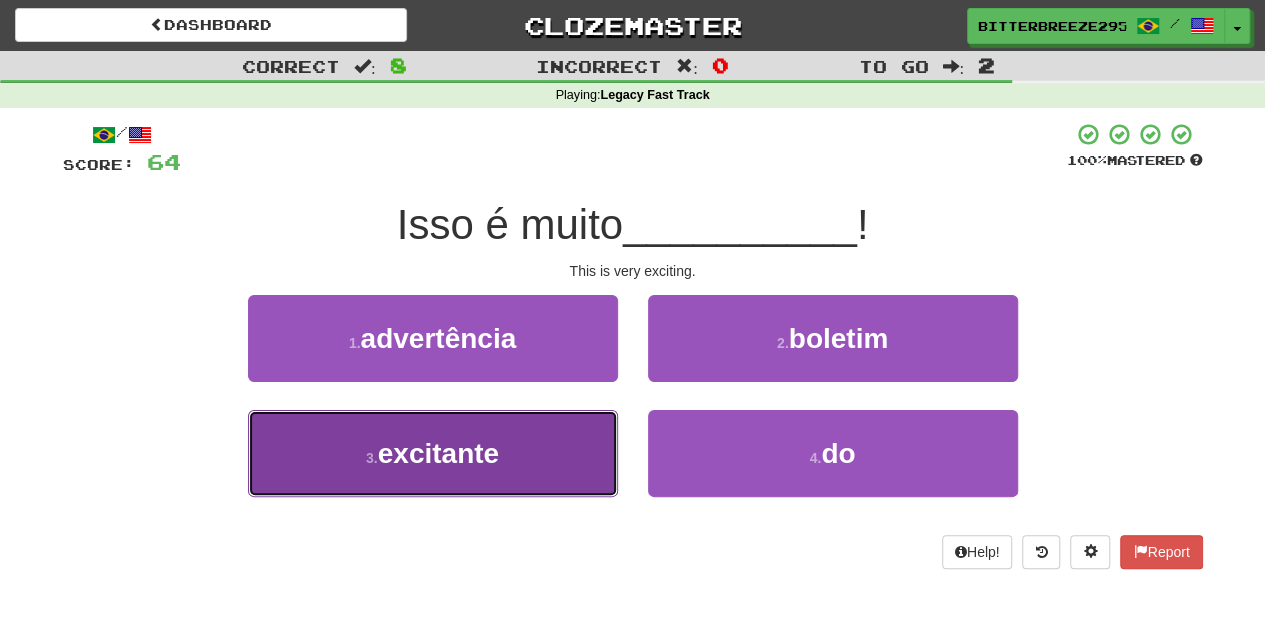 click on "3 . [WORD]" at bounding box center [433, 453] 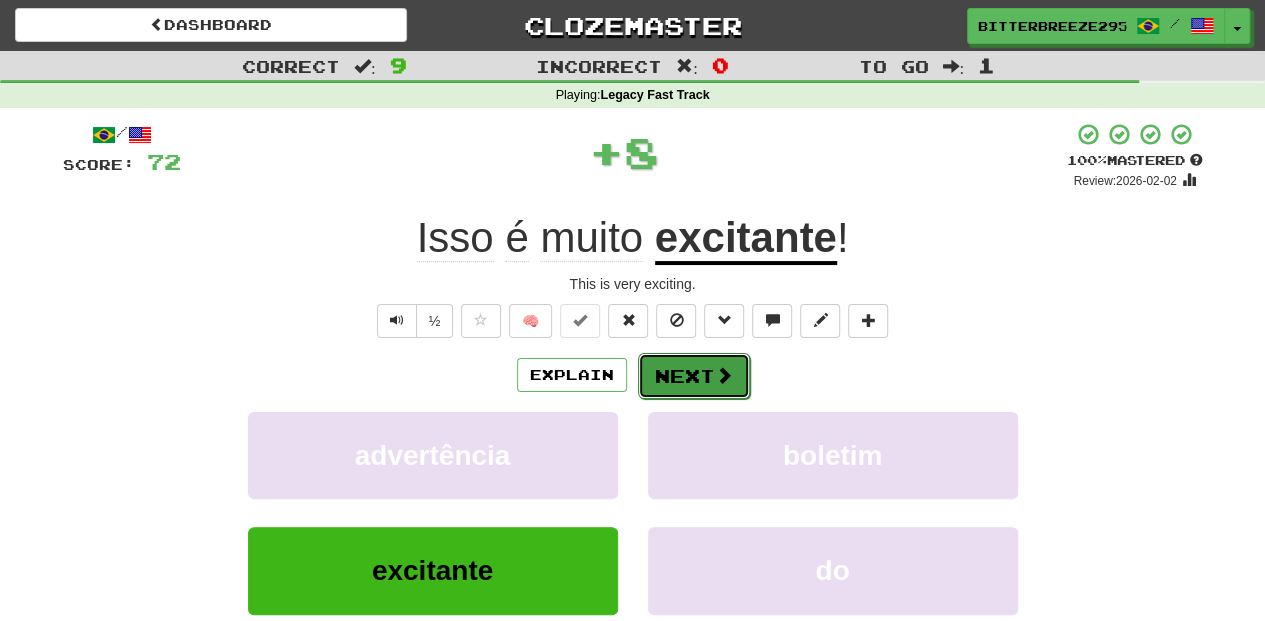 click on "Next" at bounding box center [694, 376] 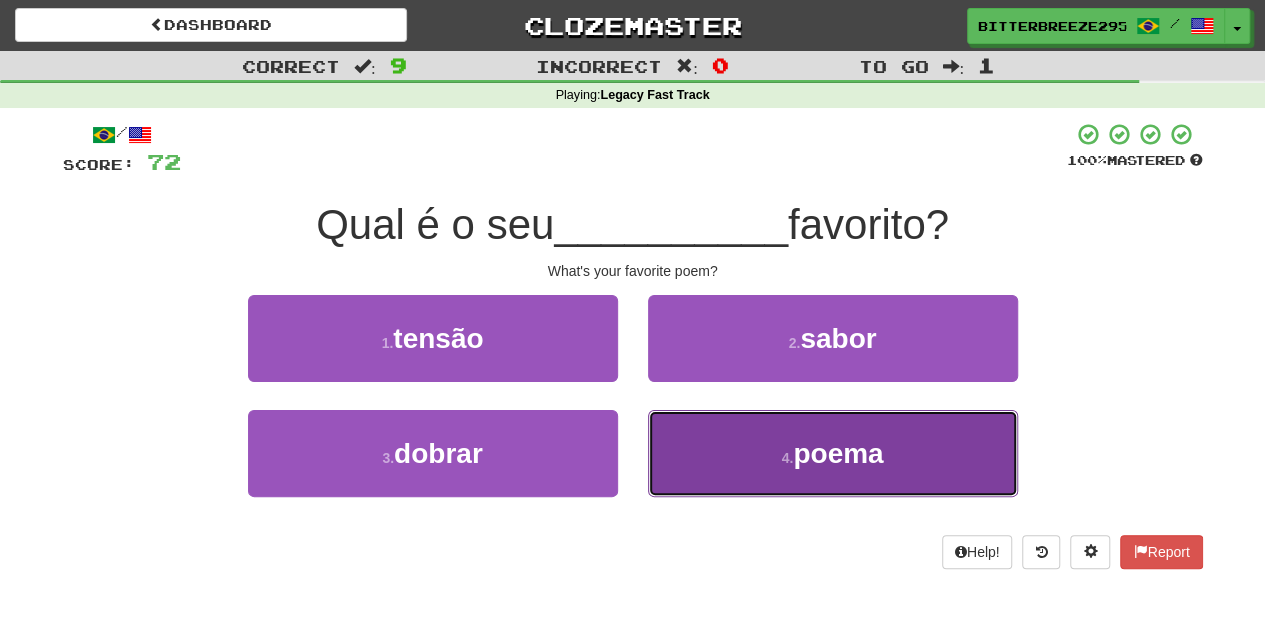 click on "4 . [WORD]" at bounding box center (833, 453) 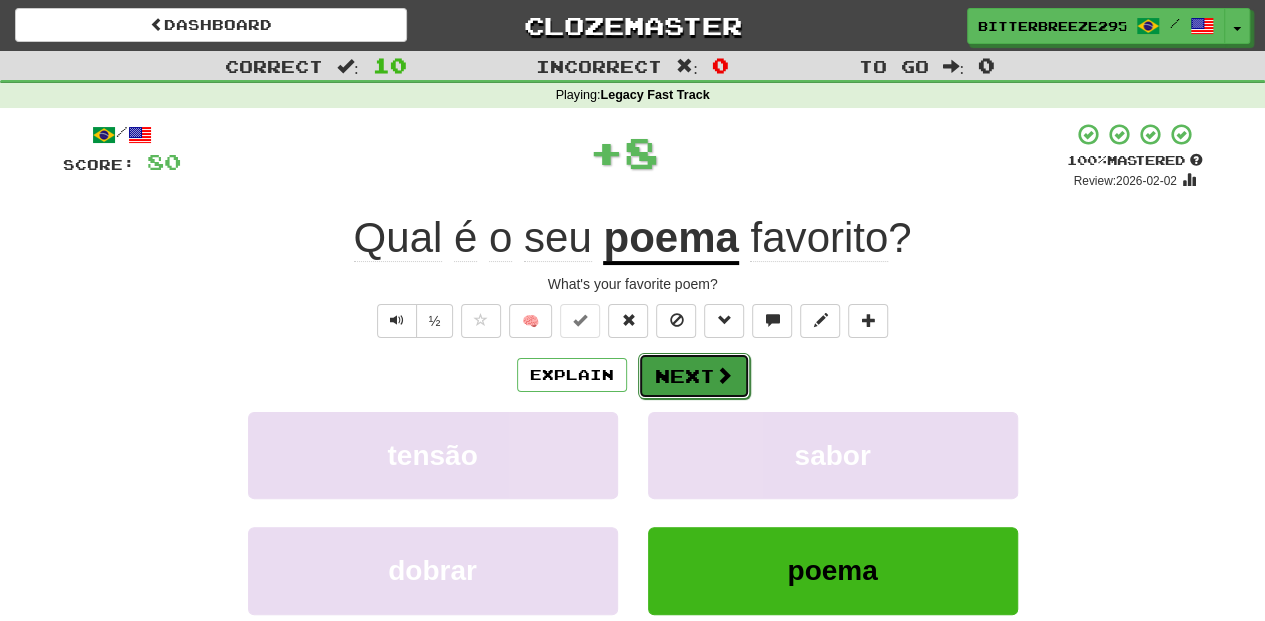 click on "Next" at bounding box center [694, 376] 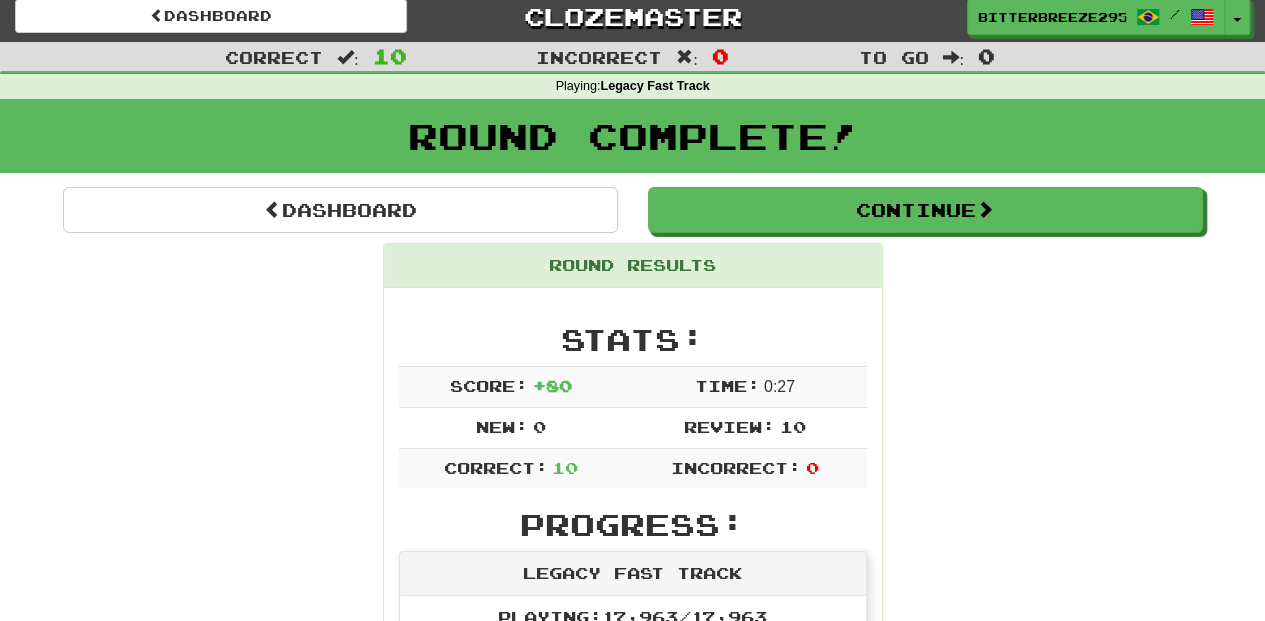 scroll, scrollTop: 0, scrollLeft: 0, axis: both 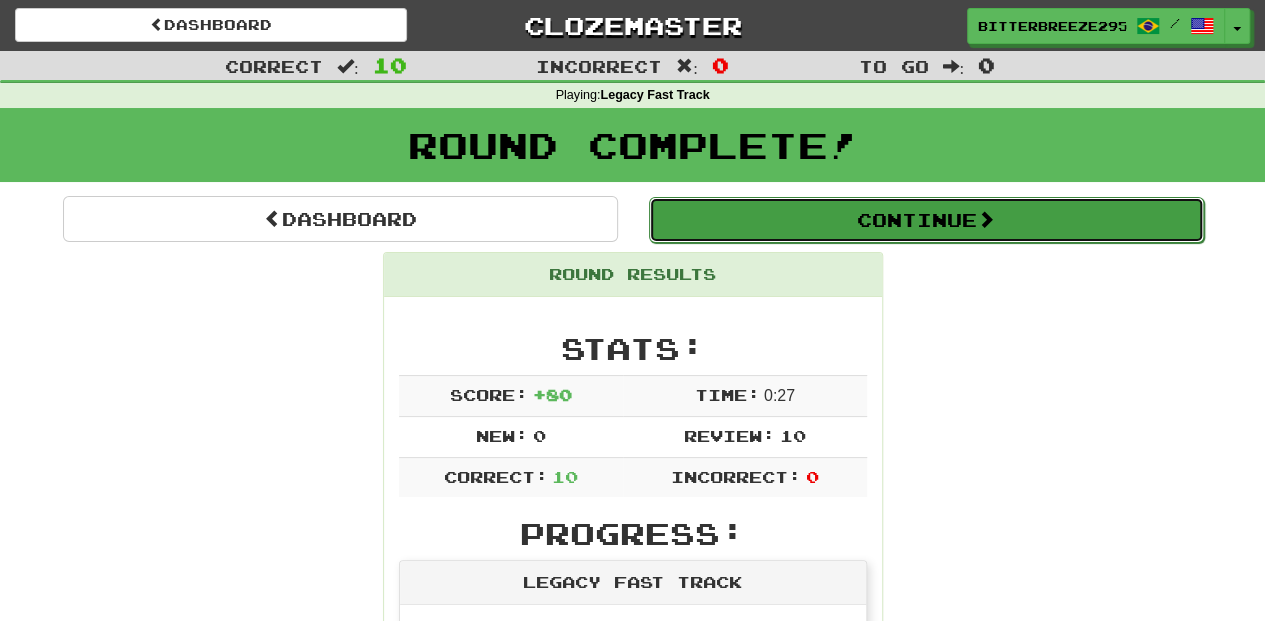 click on "Continue" at bounding box center (926, 220) 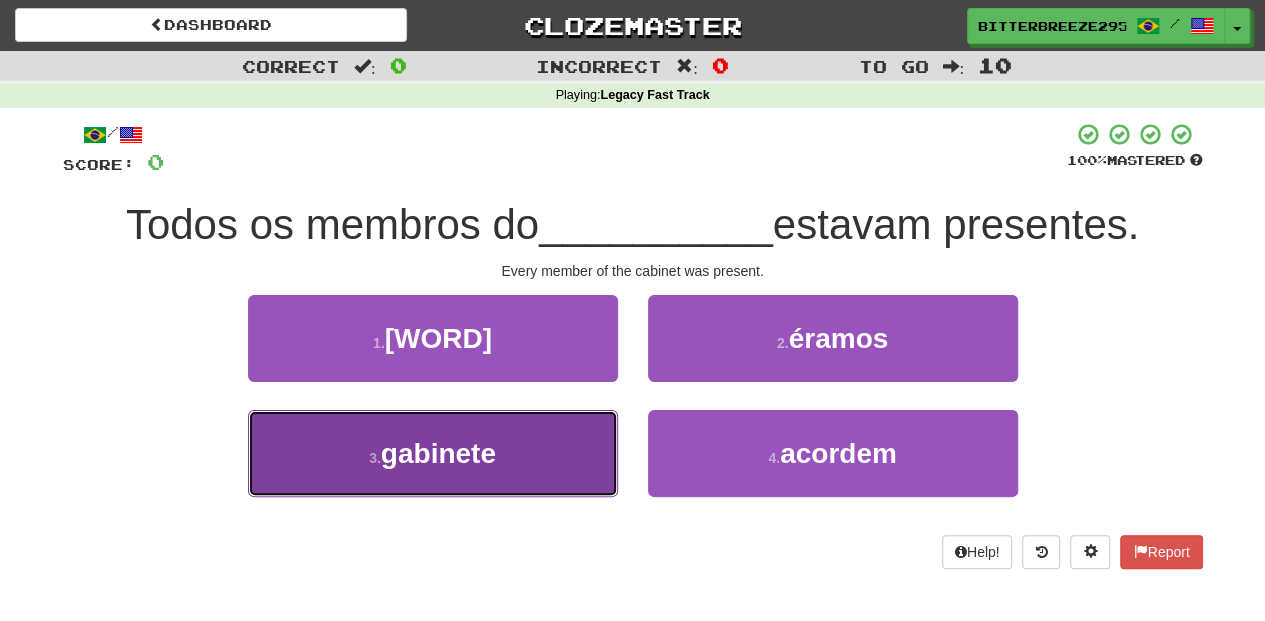 click on "3 . [WORD]" at bounding box center (433, 453) 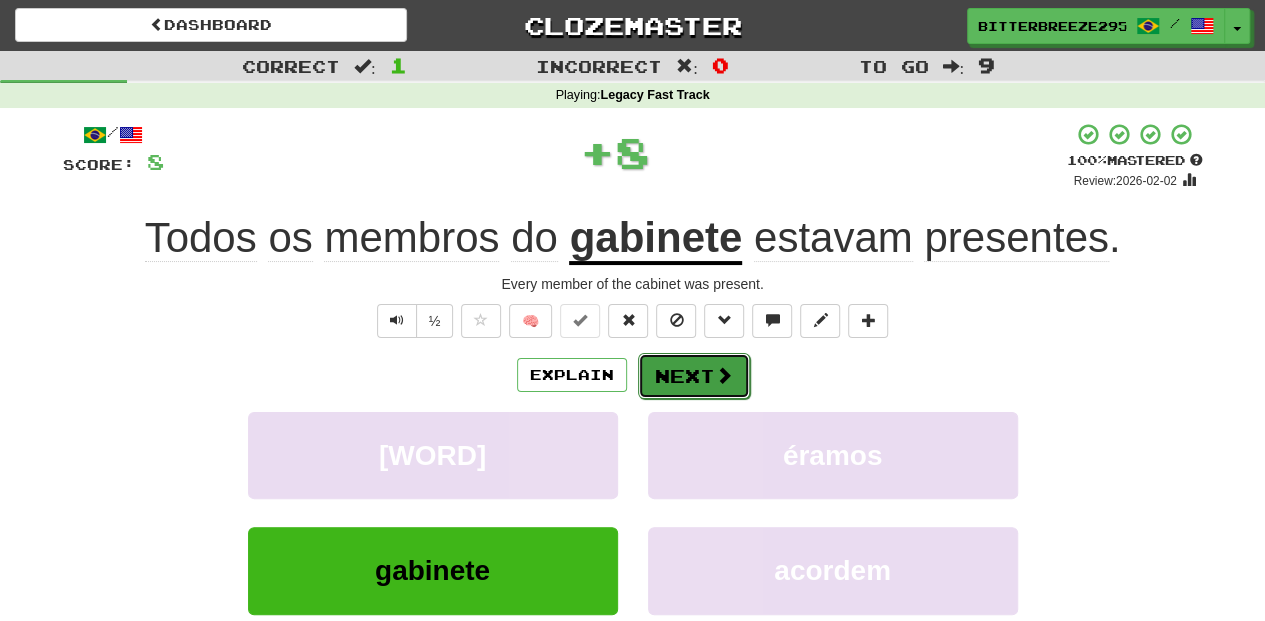 click on "Next" at bounding box center (694, 376) 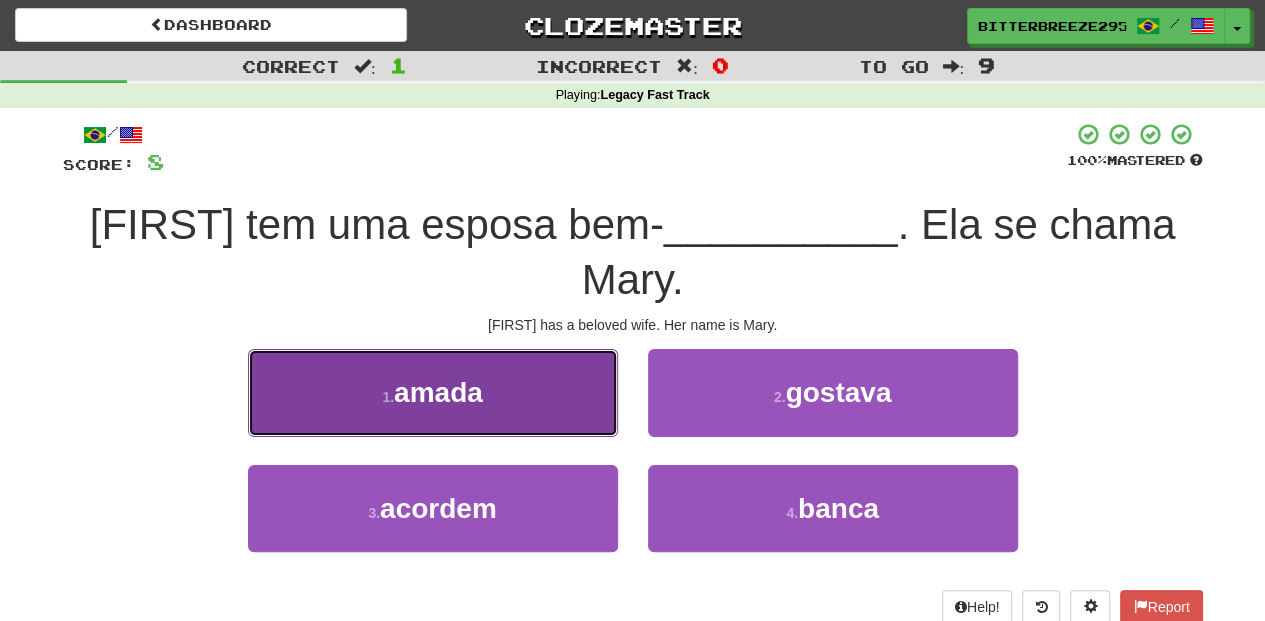 click on "1 . [WORD]" at bounding box center (433, 392) 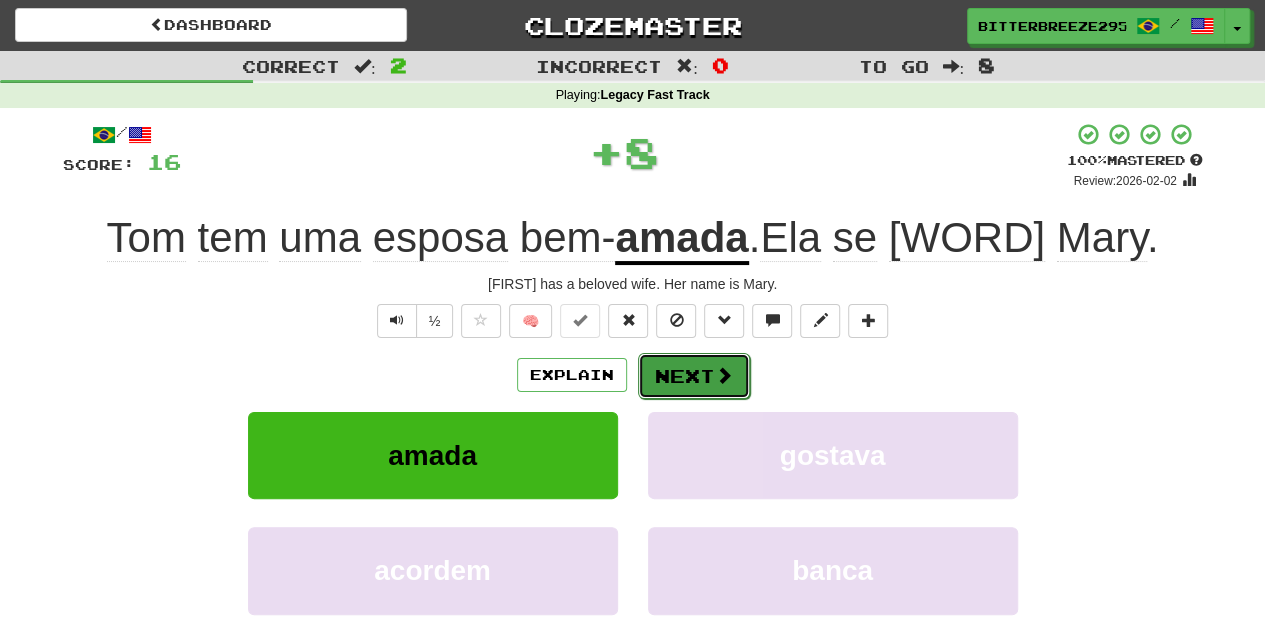 click on "Next" at bounding box center [694, 376] 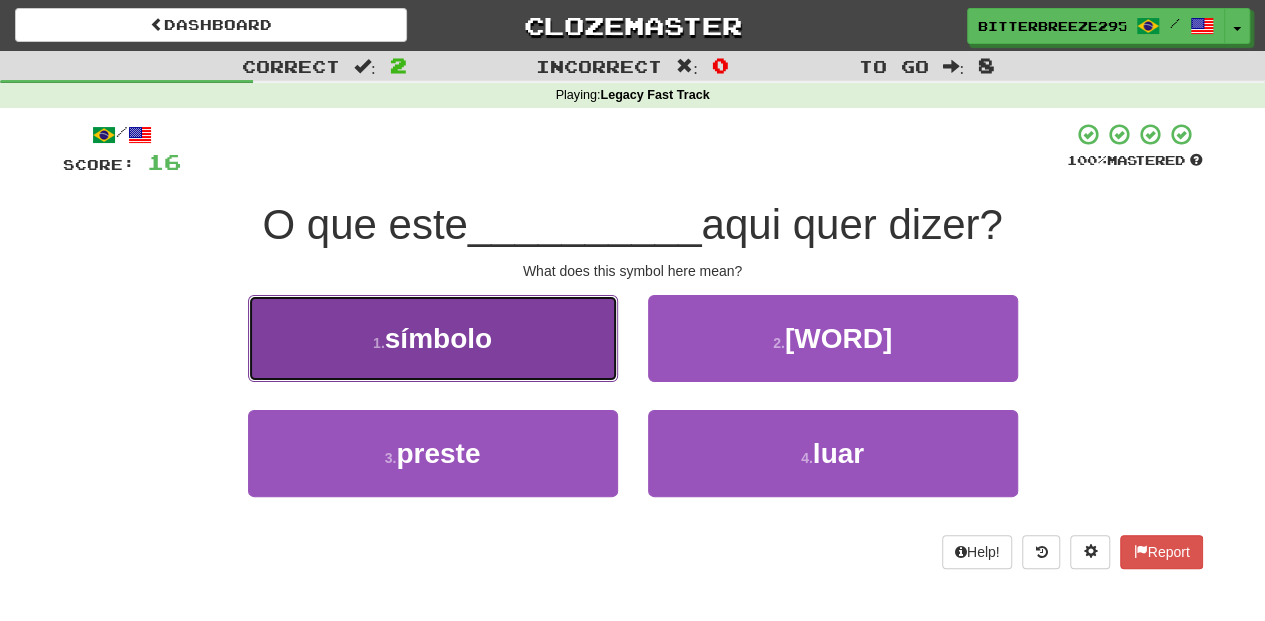 click on "1 . [WORD]" at bounding box center [433, 338] 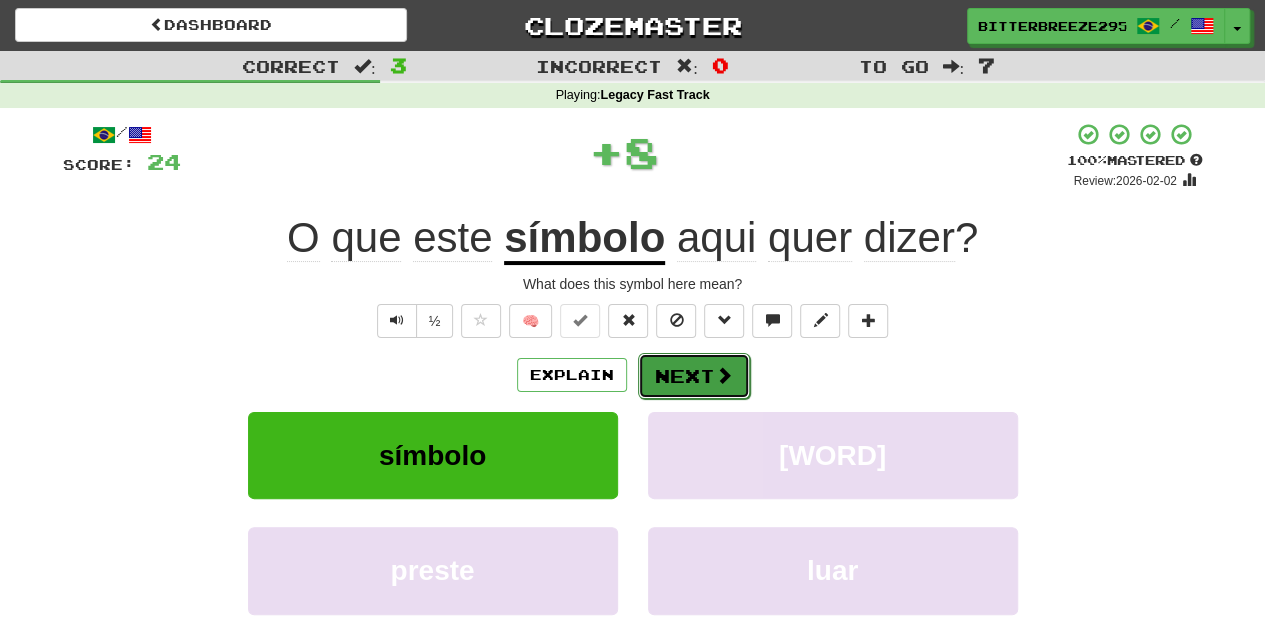 click on "Next" at bounding box center [694, 376] 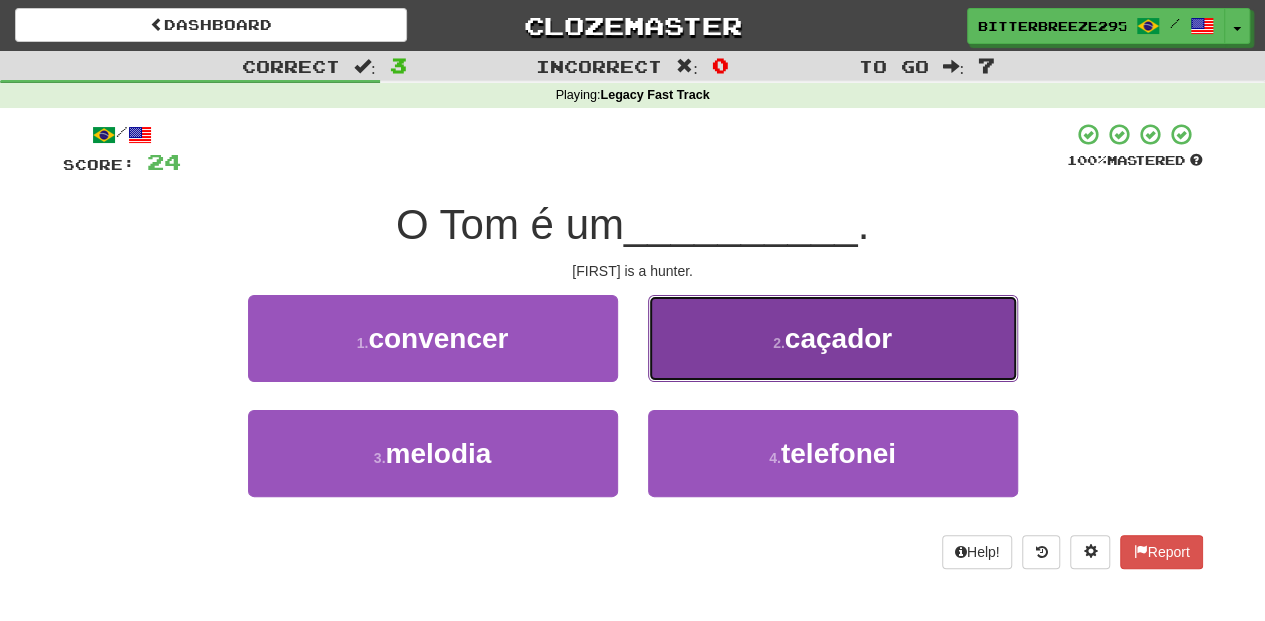 click on "2 . [WORD]" at bounding box center (833, 338) 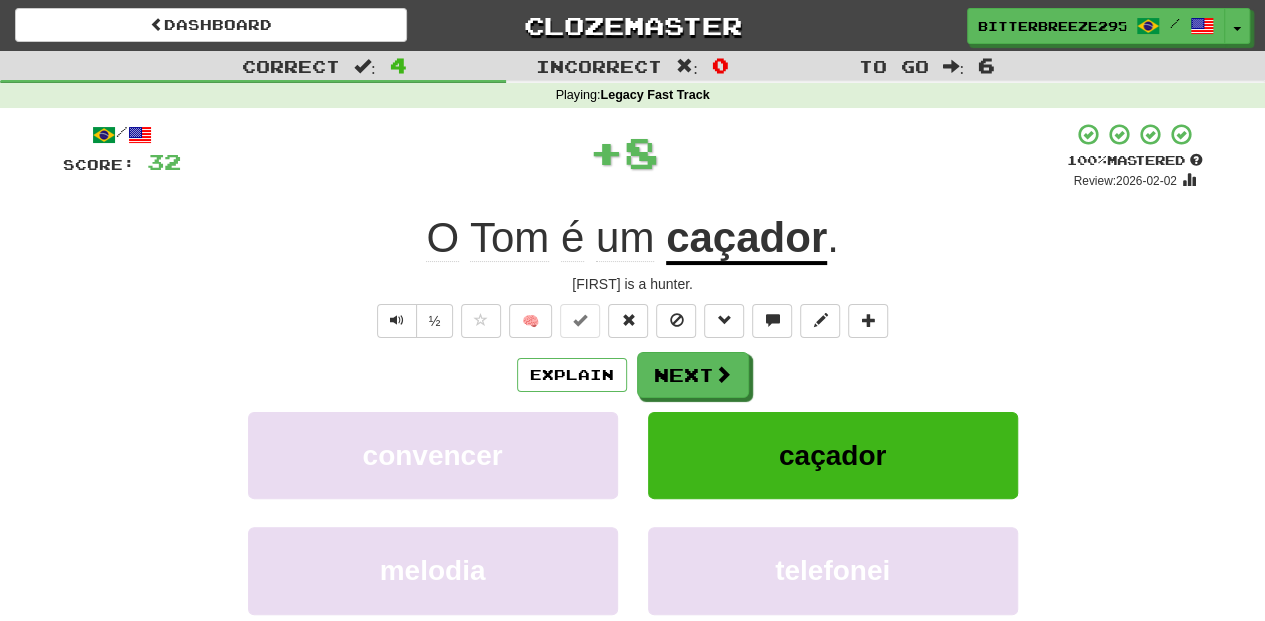 click on "Next" at bounding box center (693, 375) 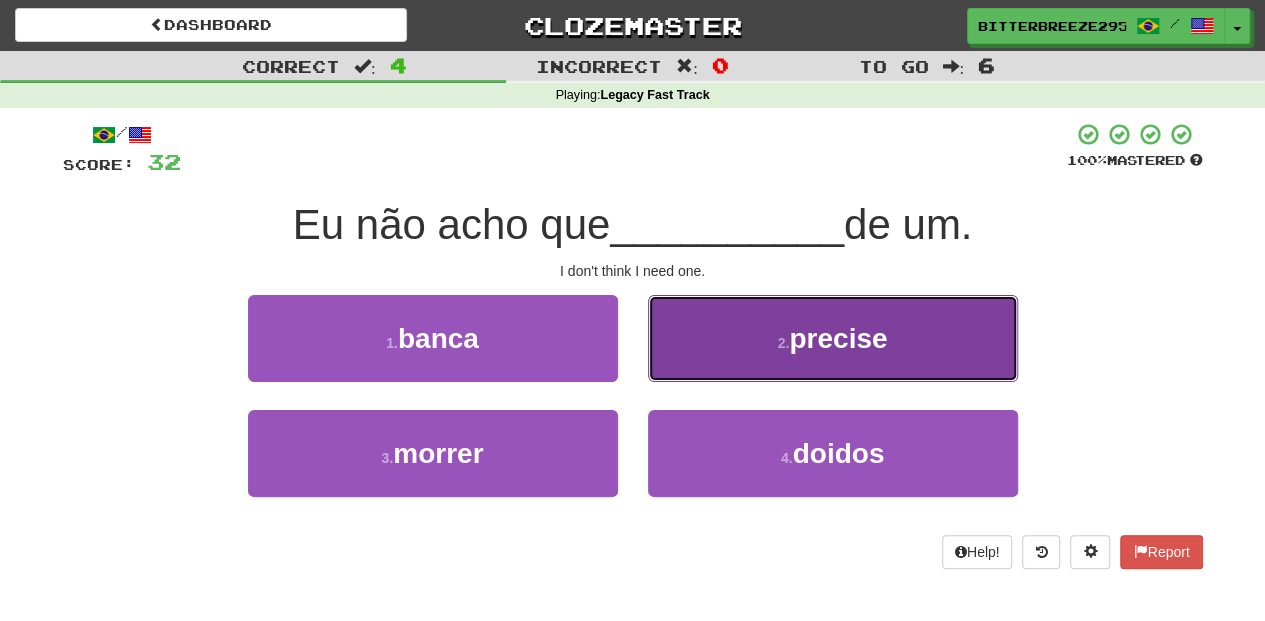 click on "2 .  precise" at bounding box center [833, 338] 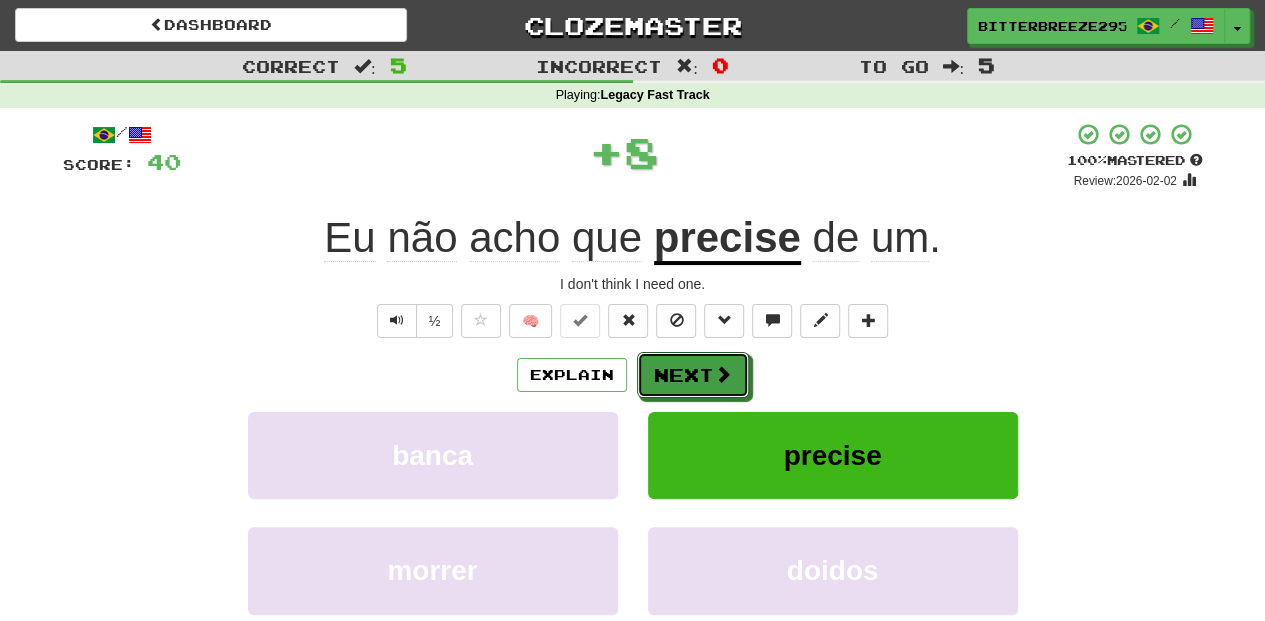 click on "Next" at bounding box center [693, 375] 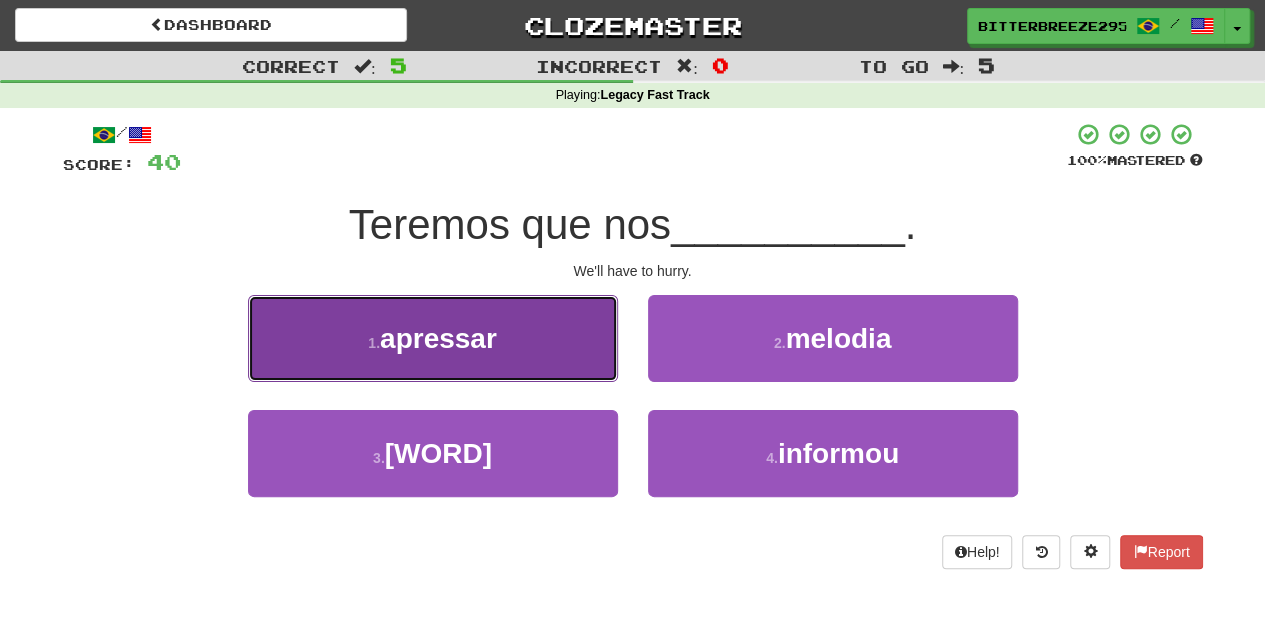 click on "1 . [WORD]" at bounding box center (433, 338) 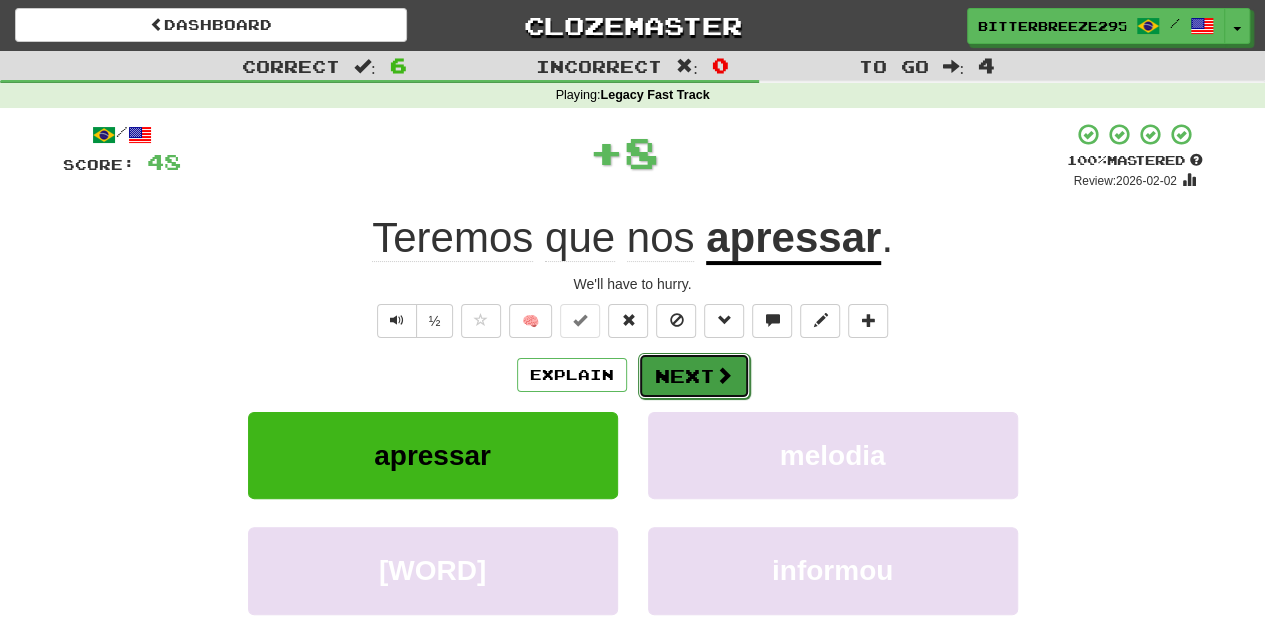 click on "Next" at bounding box center (694, 376) 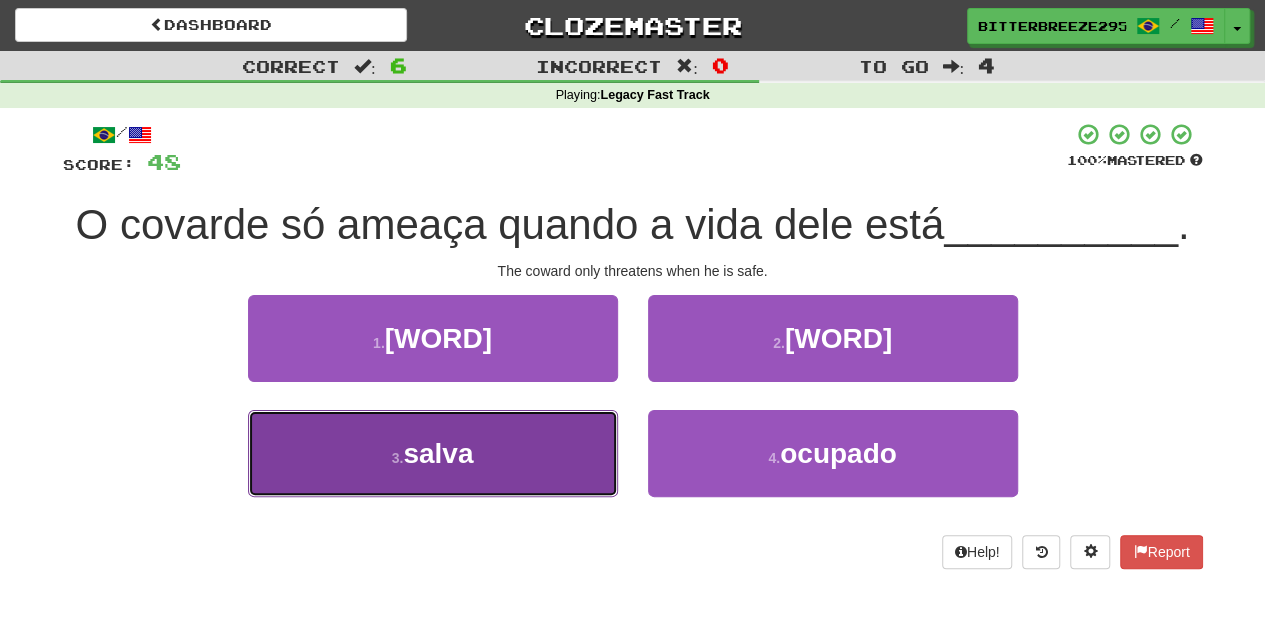 click on "3 . [WORD]" at bounding box center (433, 453) 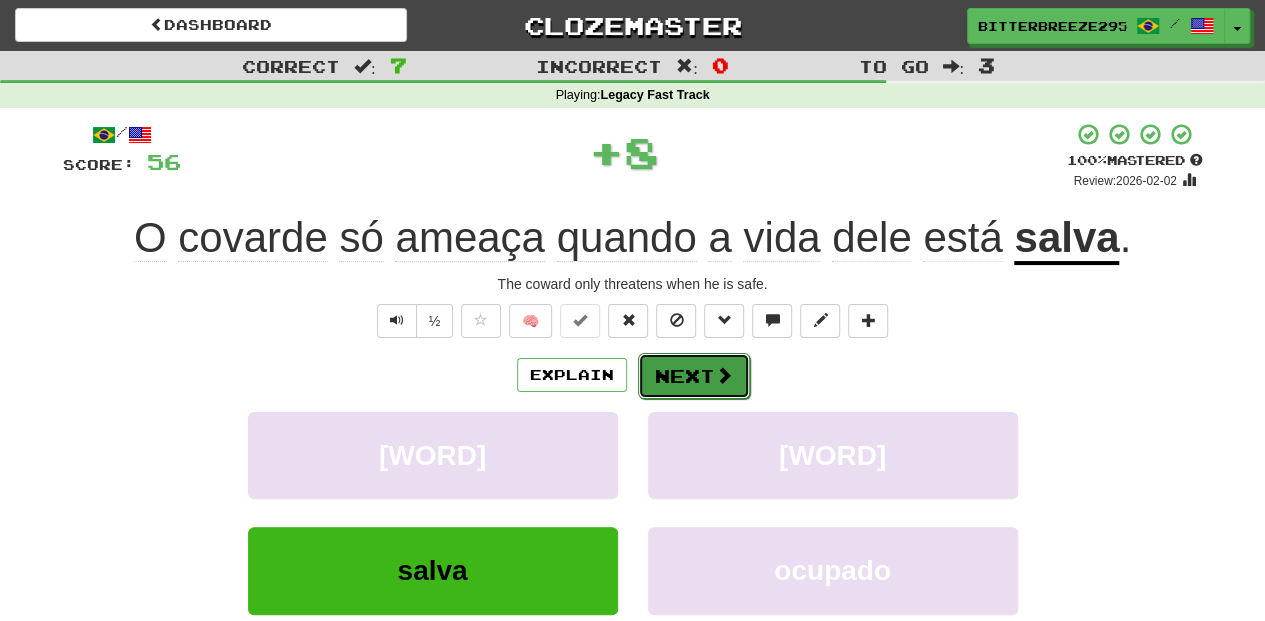 click on "Next" at bounding box center [694, 376] 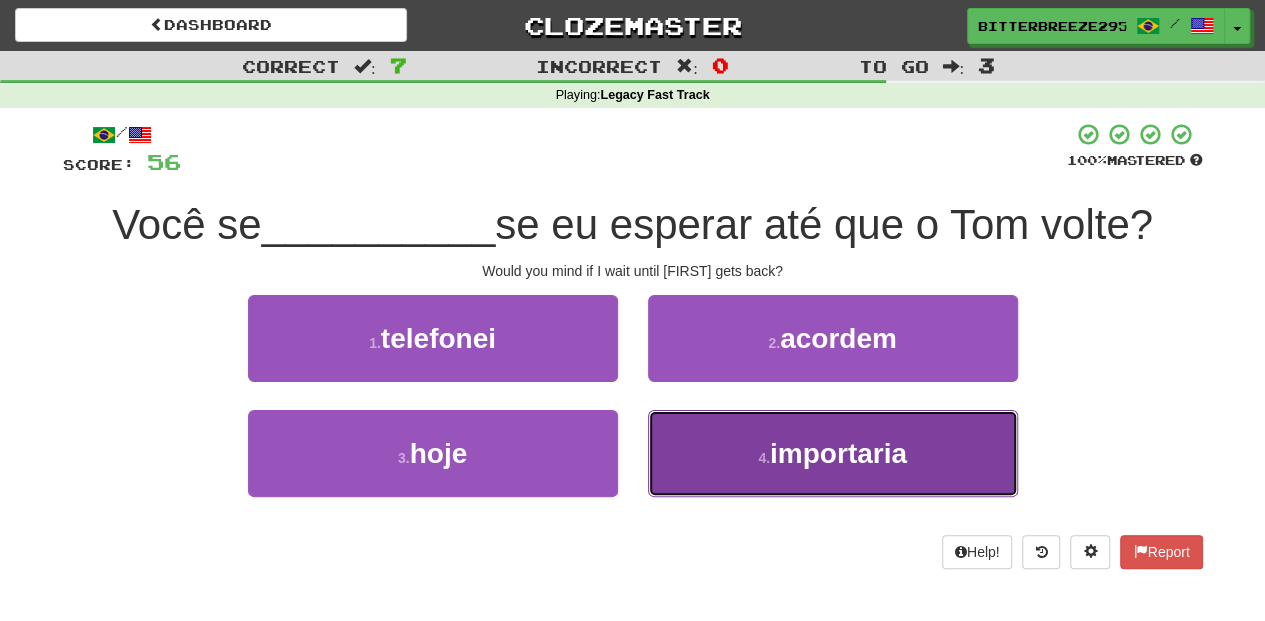 click on "4 . [WORD]" at bounding box center [833, 453] 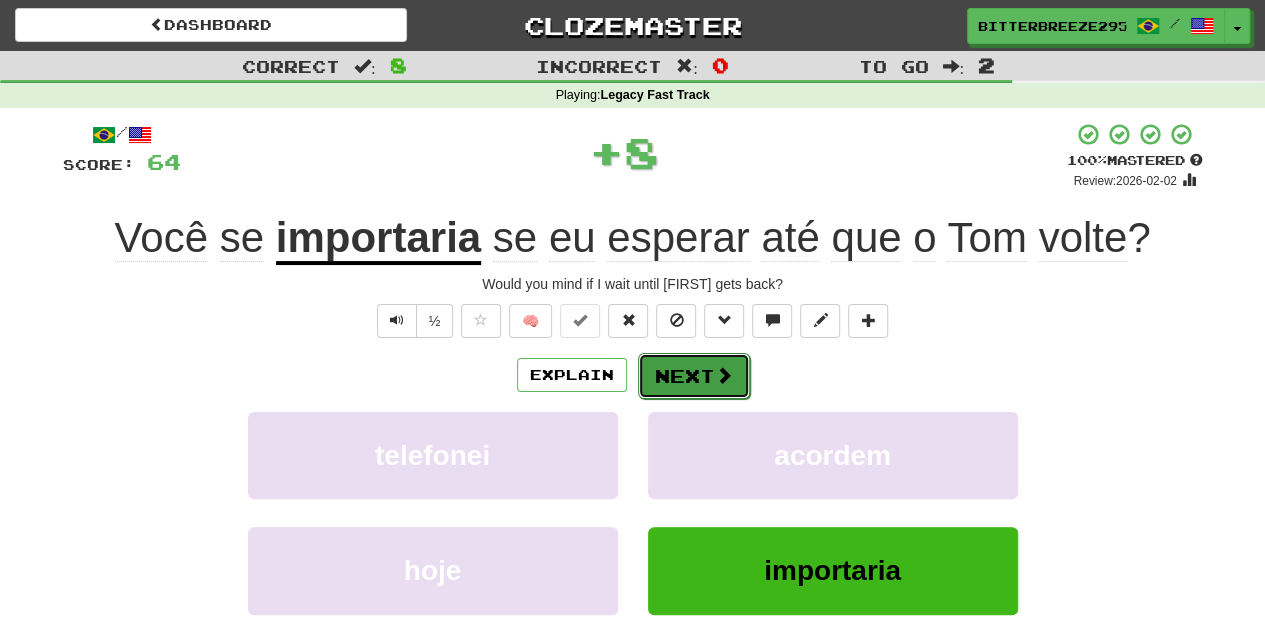 click on "Next" at bounding box center (694, 376) 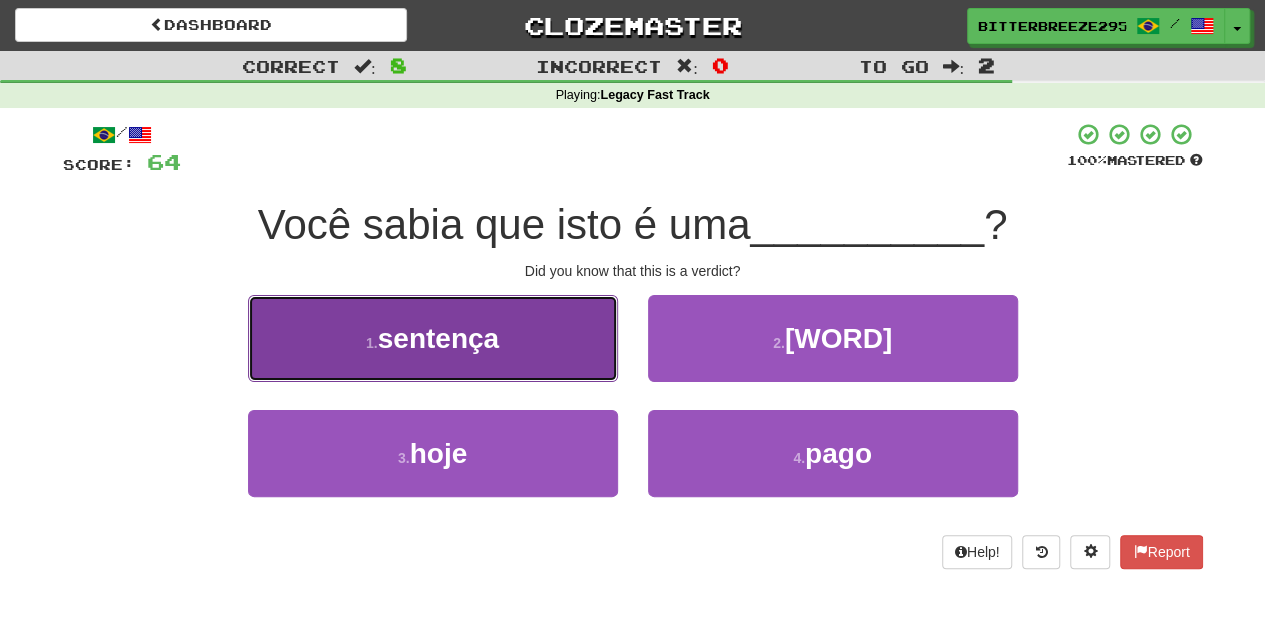 click on "1 . [WORD]" at bounding box center [433, 338] 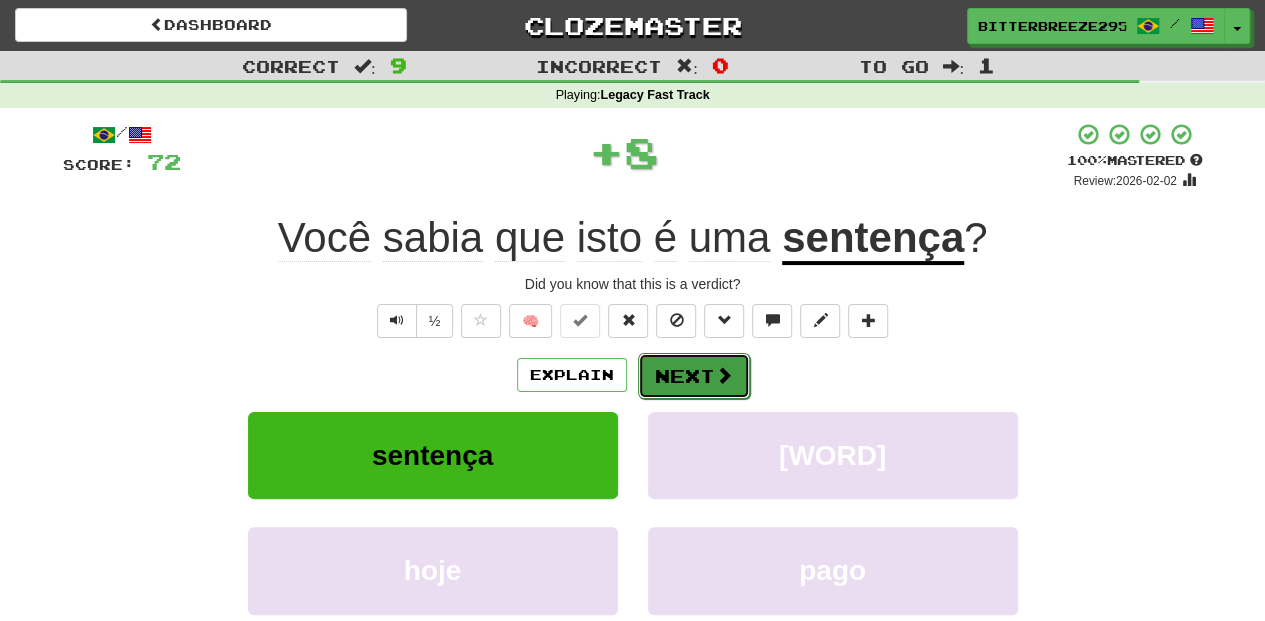 click on "Next" at bounding box center [694, 376] 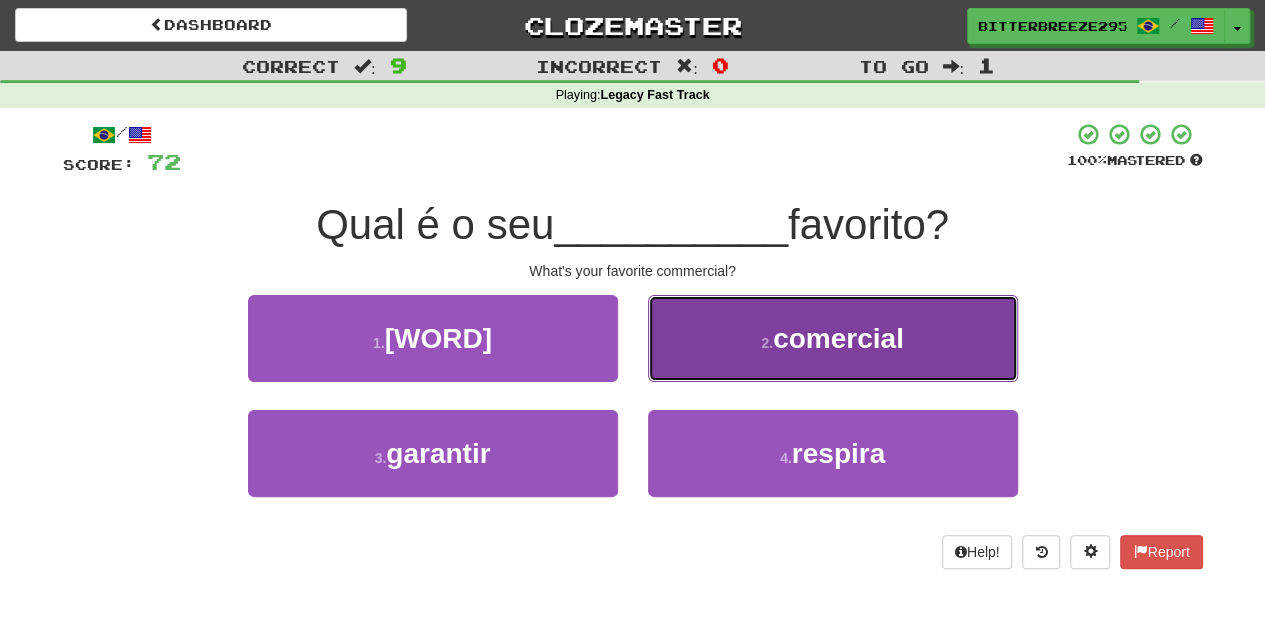 click on "2 . [WORD]" at bounding box center (833, 338) 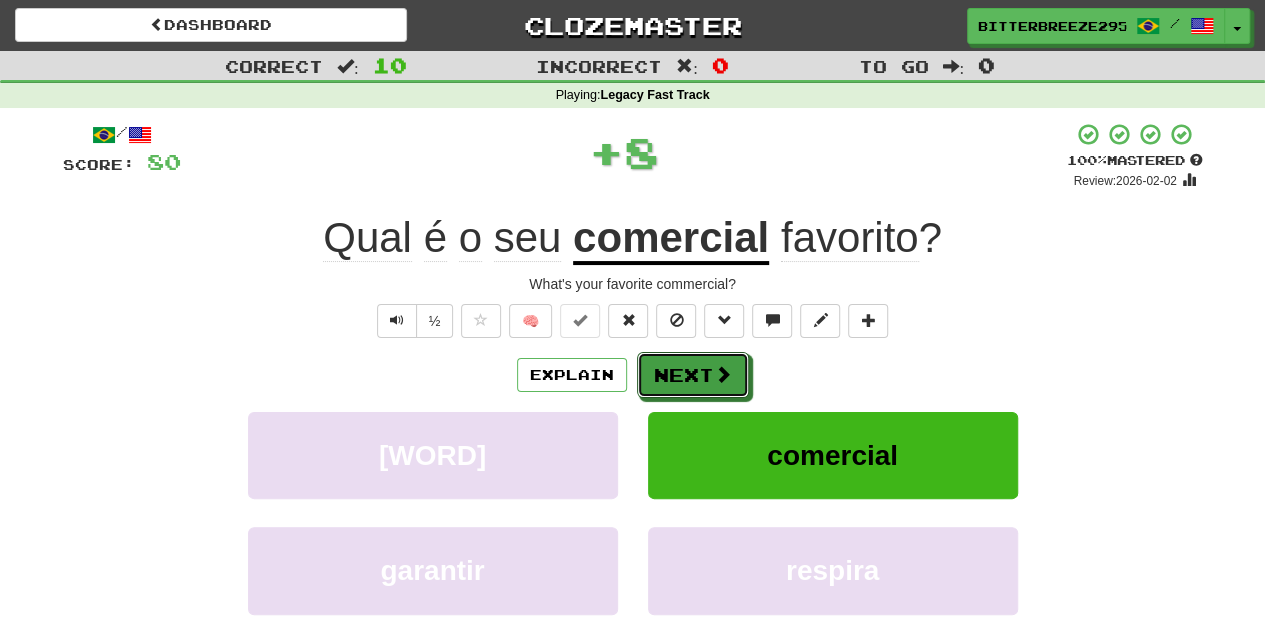 click on "Next" at bounding box center (693, 375) 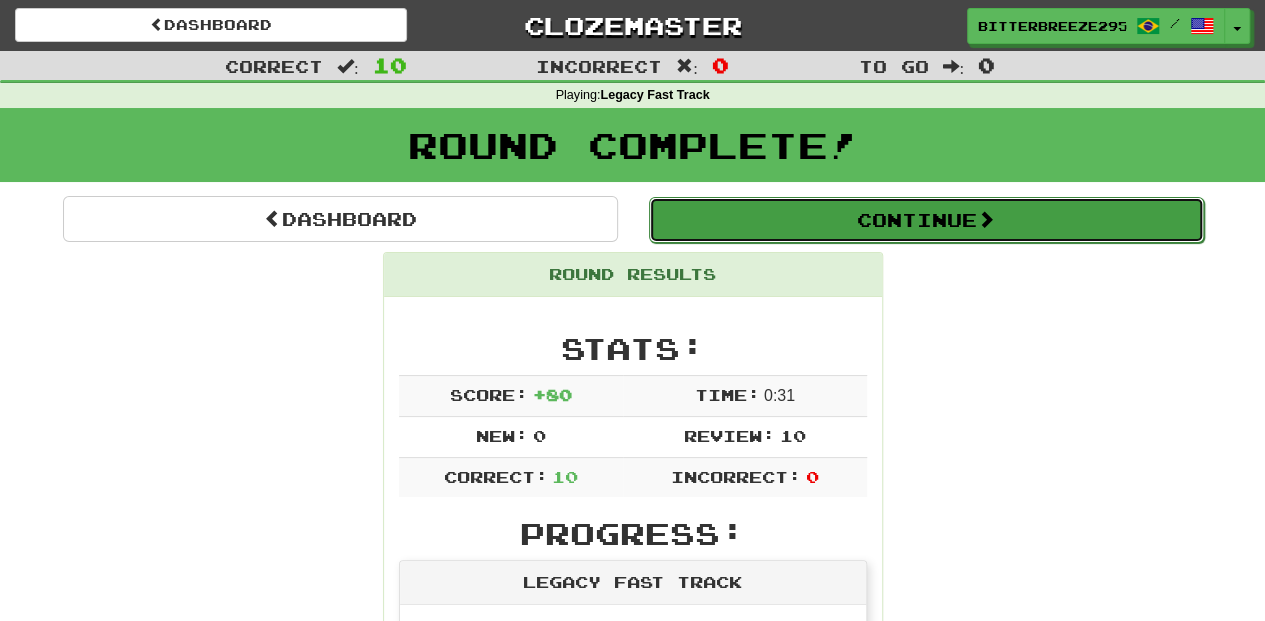 click on "Continue" at bounding box center (926, 220) 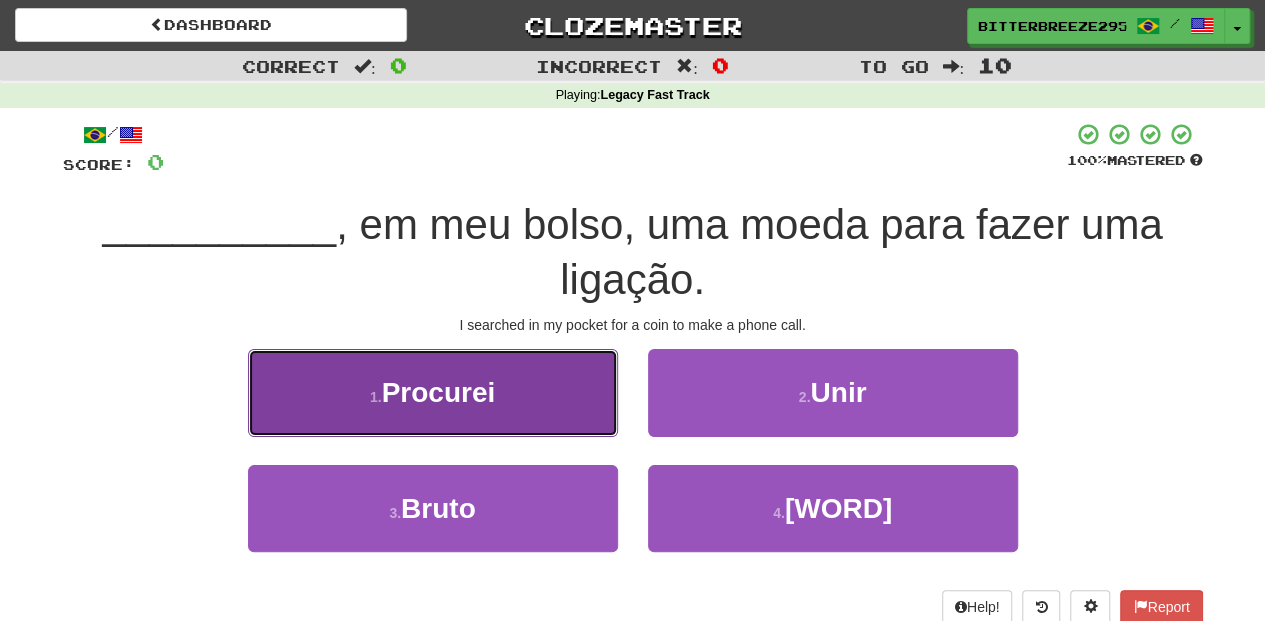 click on "1 . [WORD]" at bounding box center [433, 392] 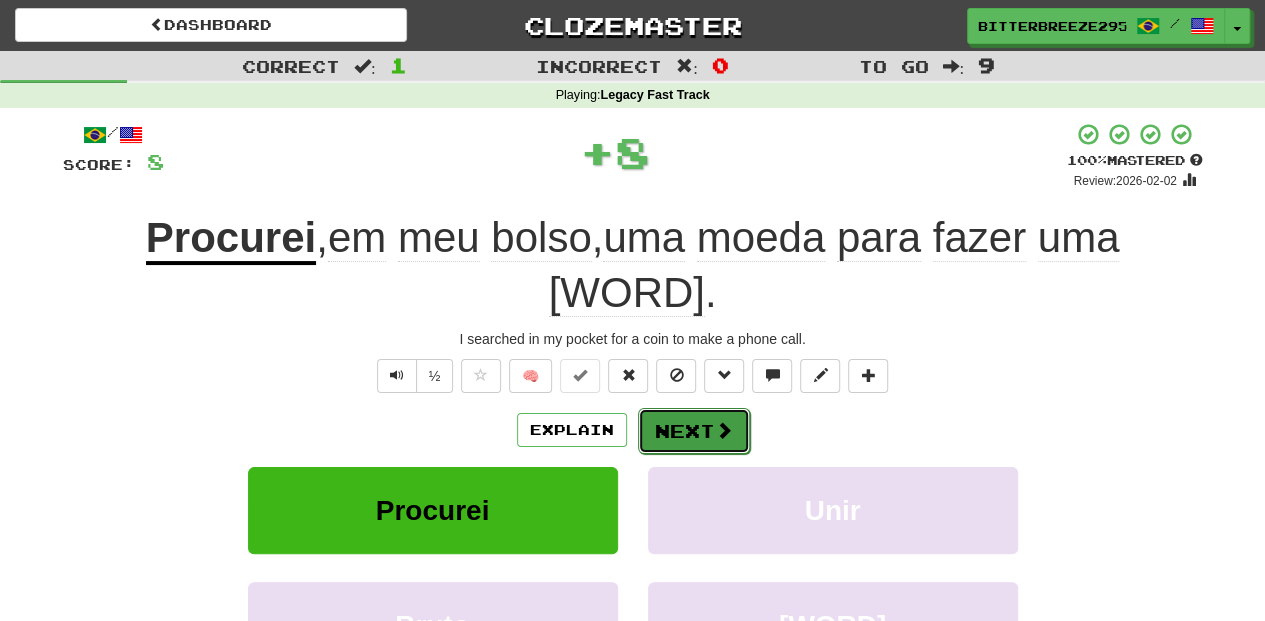 click on "Next" at bounding box center (694, 431) 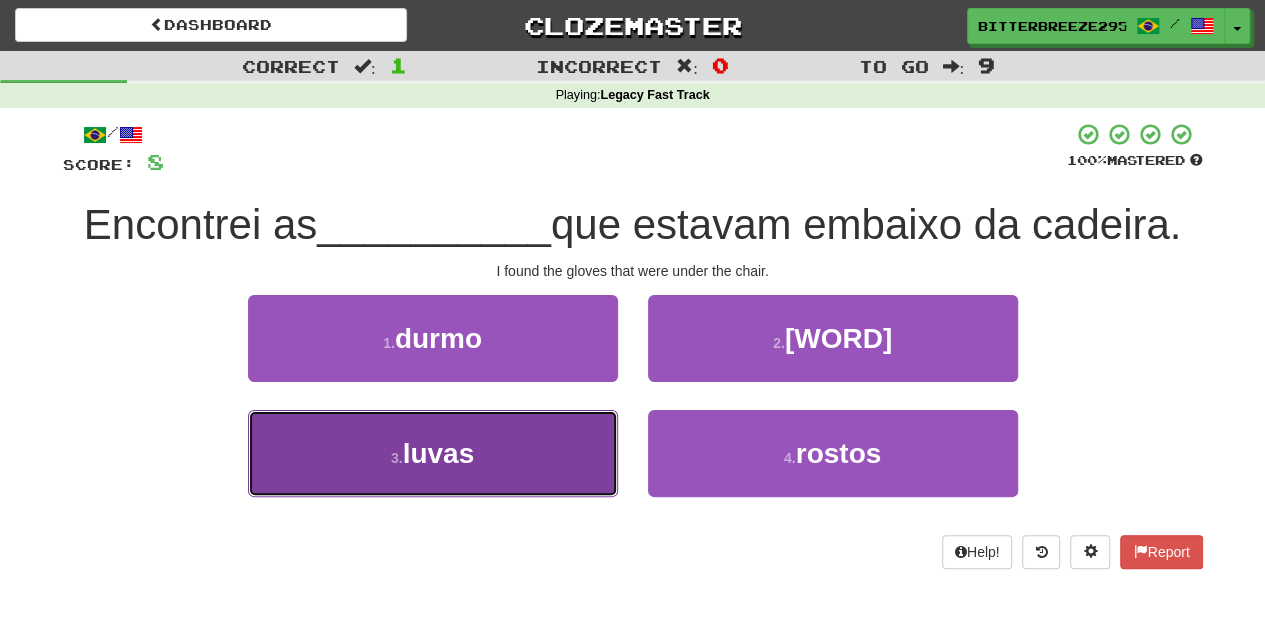 click on "3 . [WORD]" at bounding box center (433, 453) 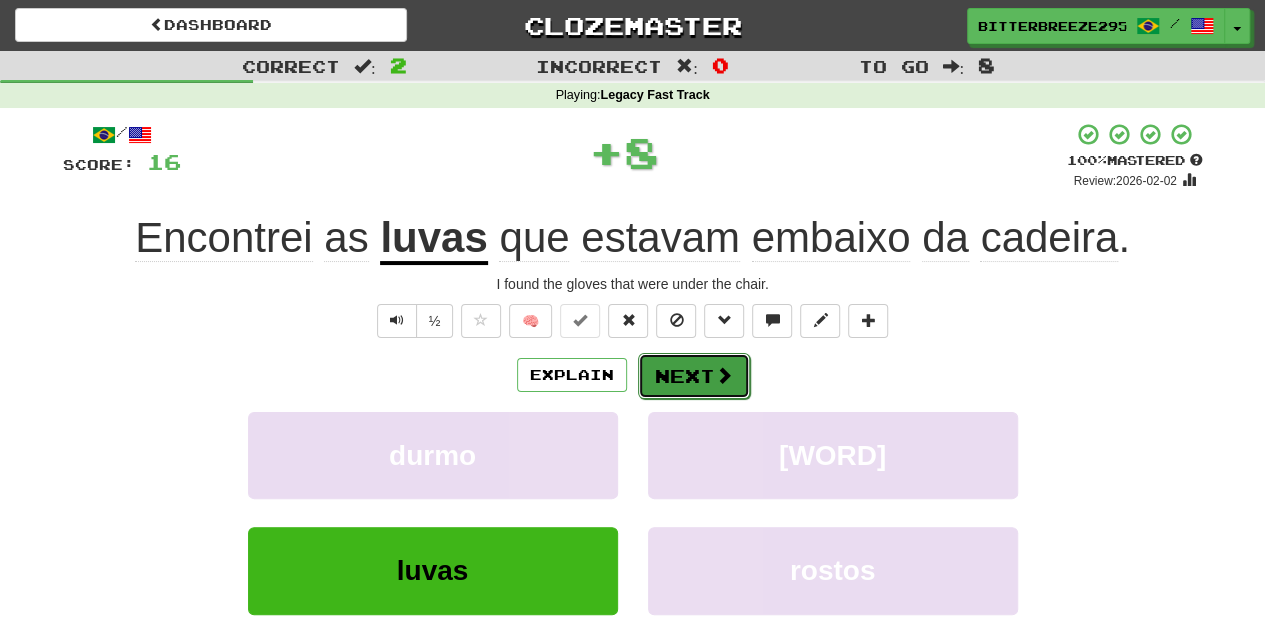 click on "Next" at bounding box center [694, 376] 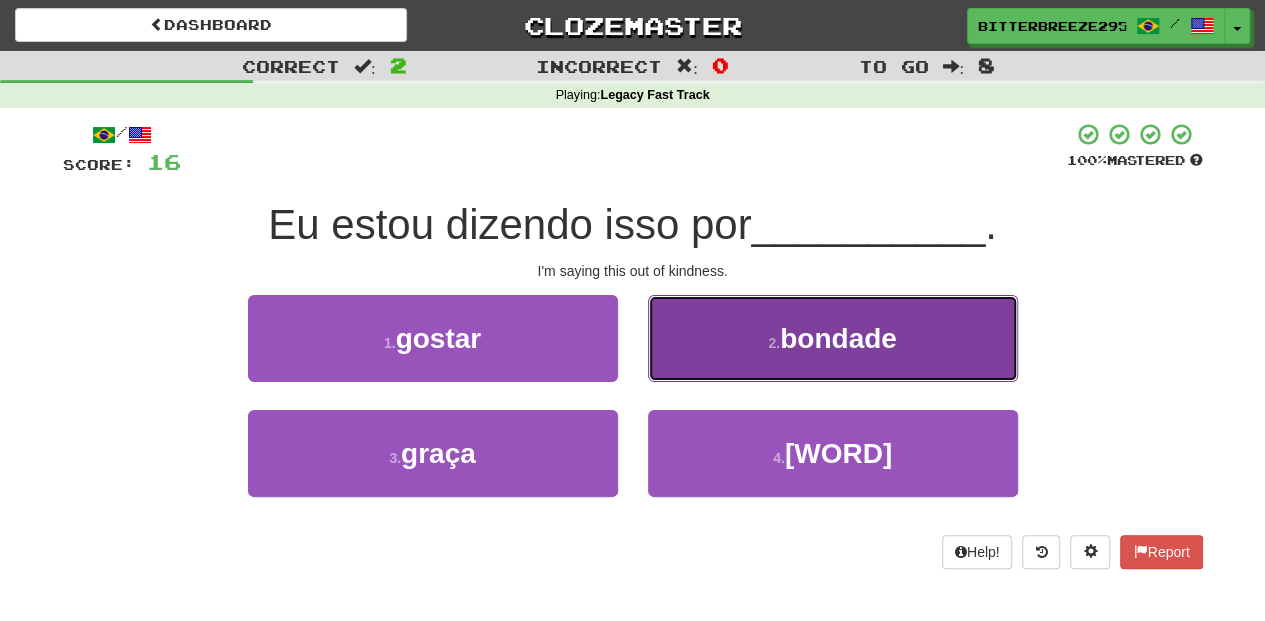click on "2 . [WORD]" at bounding box center (833, 338) 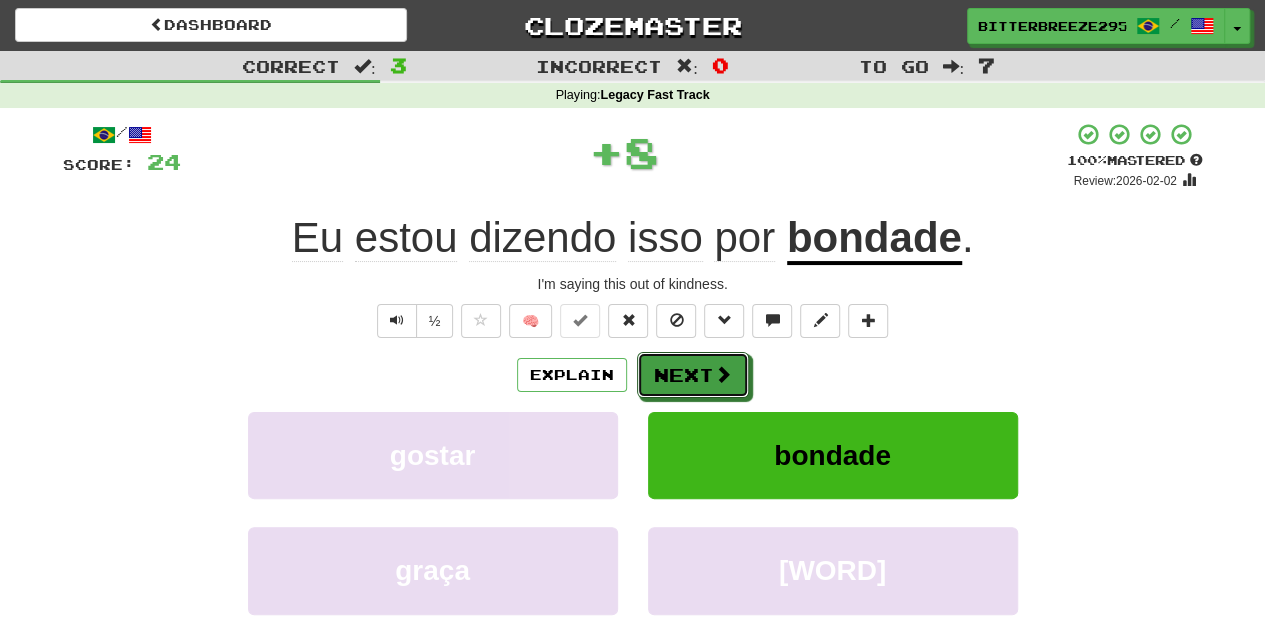 click on "Next" at bounding box center [693, 375] 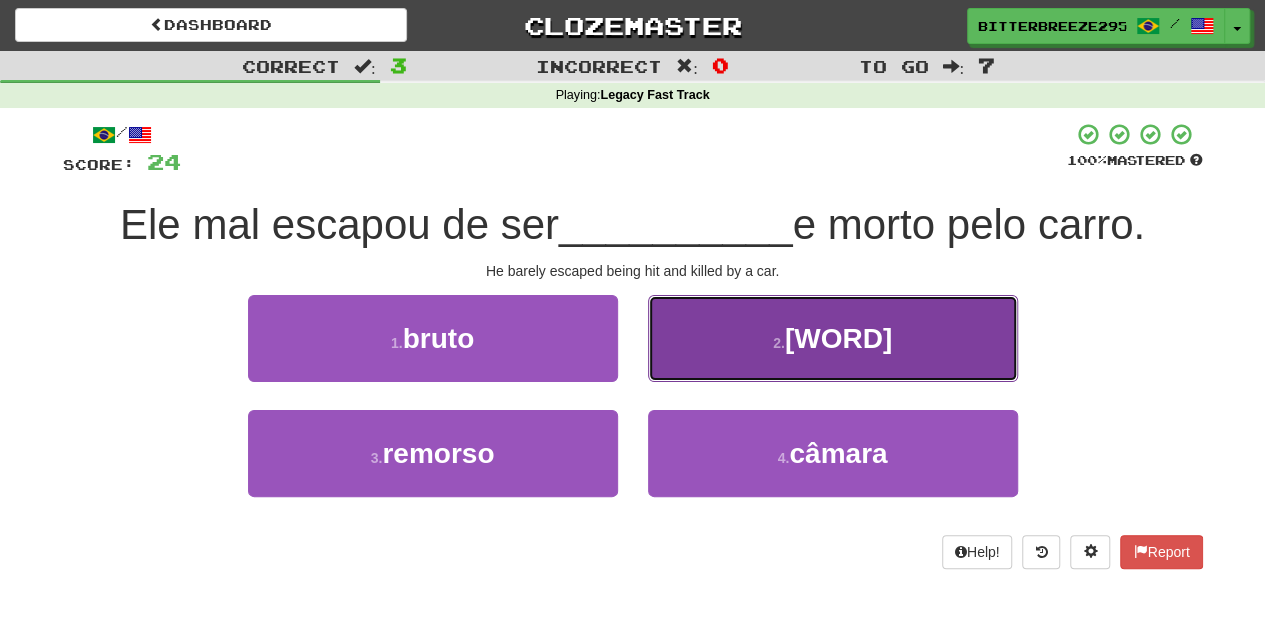 click on "2 . [WORD]" at bounding box center [833, 338] 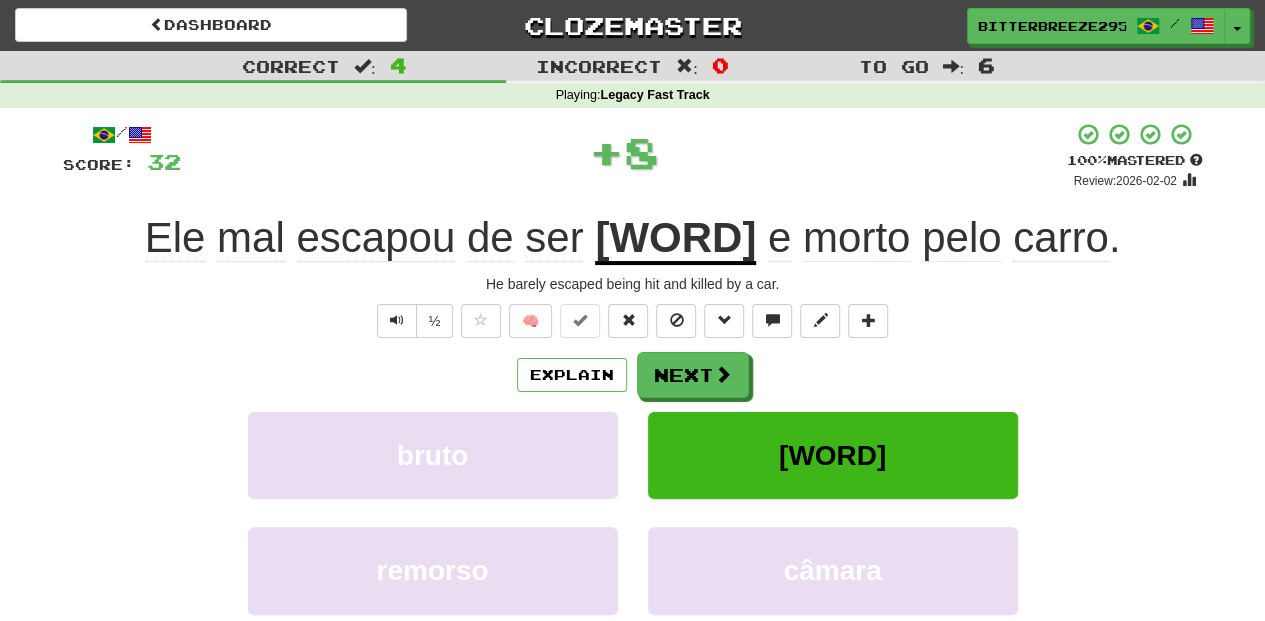 click on "Next" at bounding box center (693, 375) 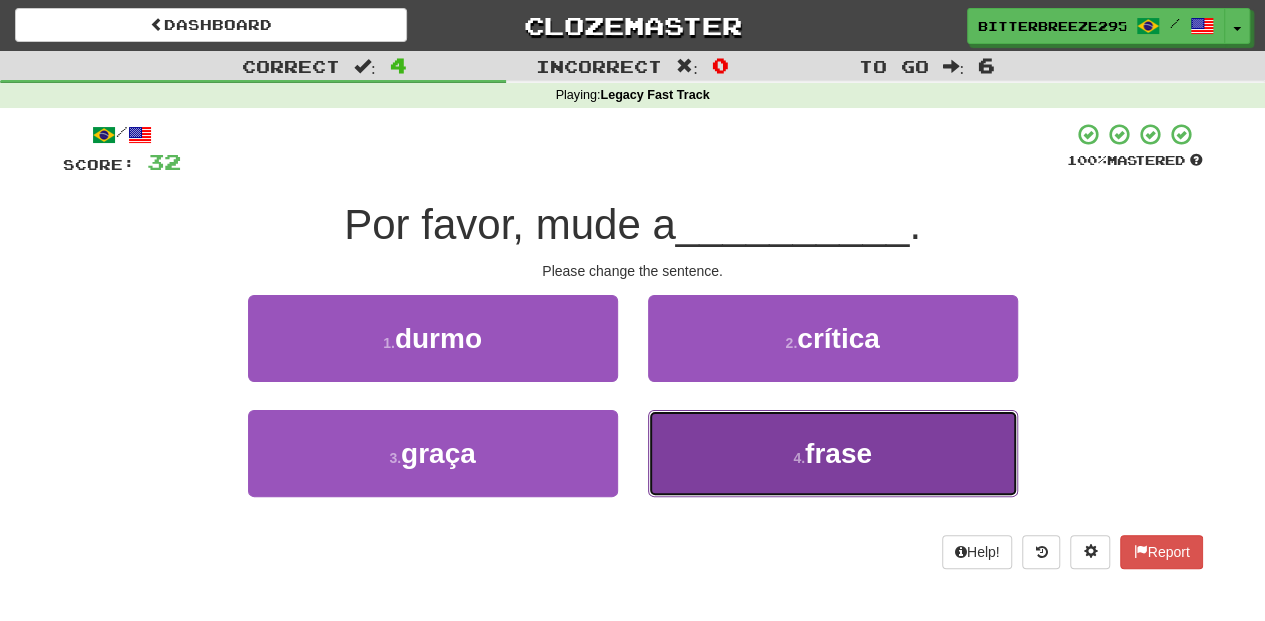 click on "4 .  frase" at bounding box center (833, 453) 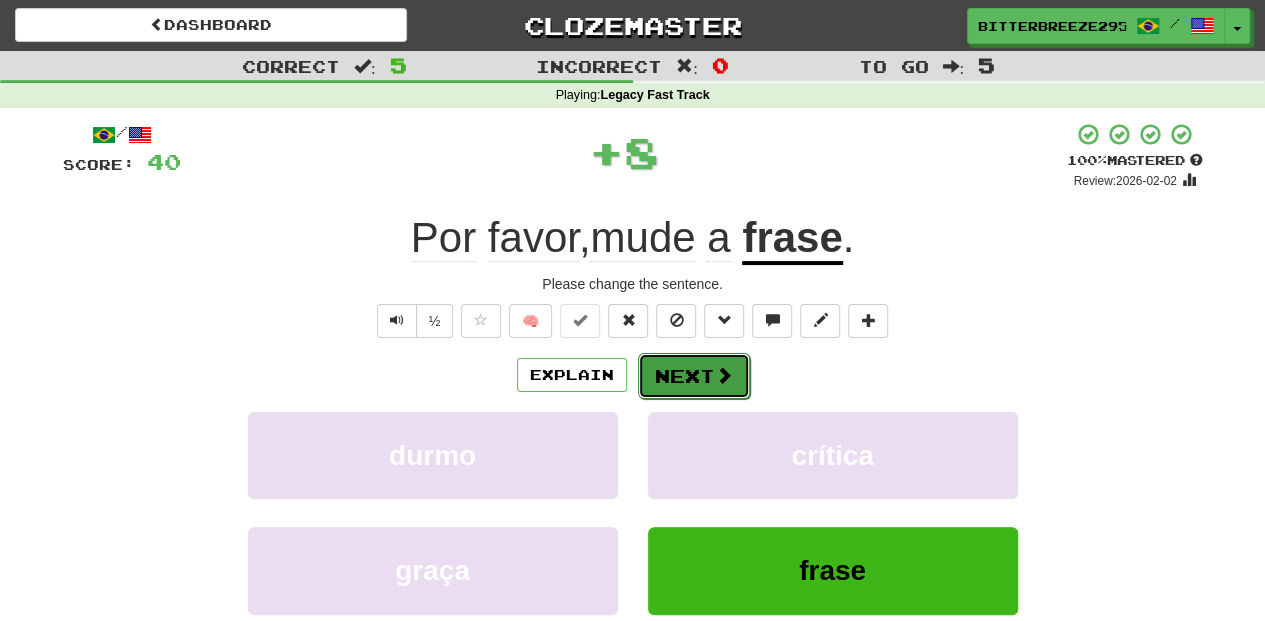 click on "Next" at bounding box center (694, 376) 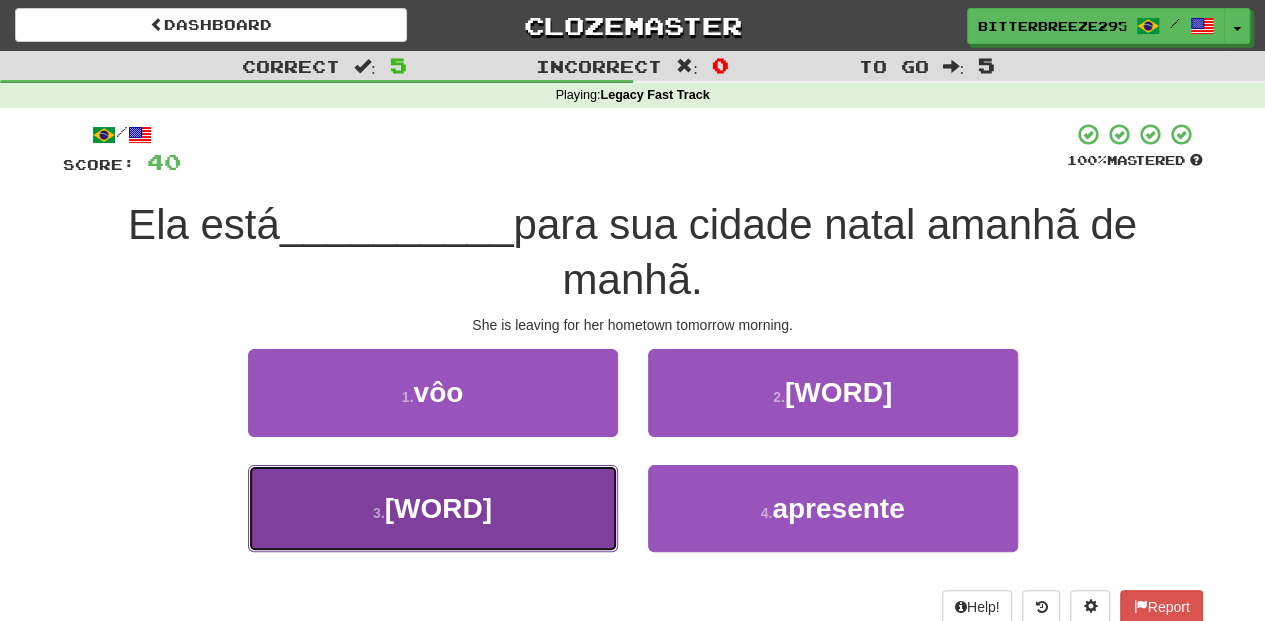 click on "3 . [WORD]" at bounding box center (433, 508) 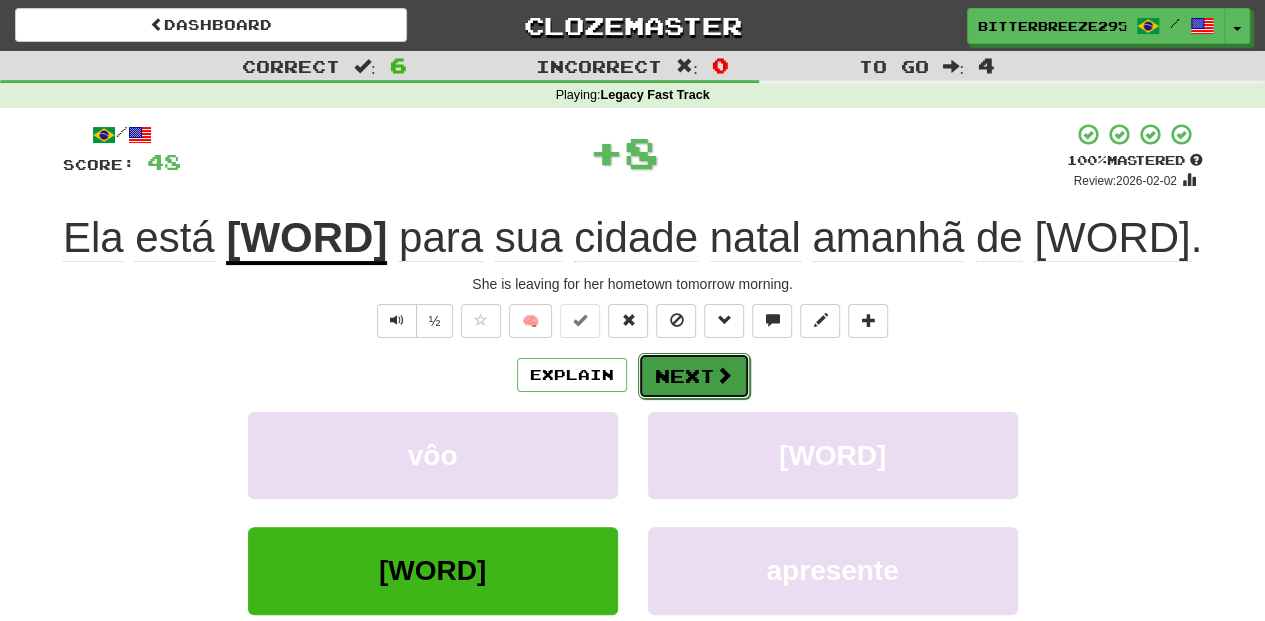 click on "Next" at bounding box center [694, 376] 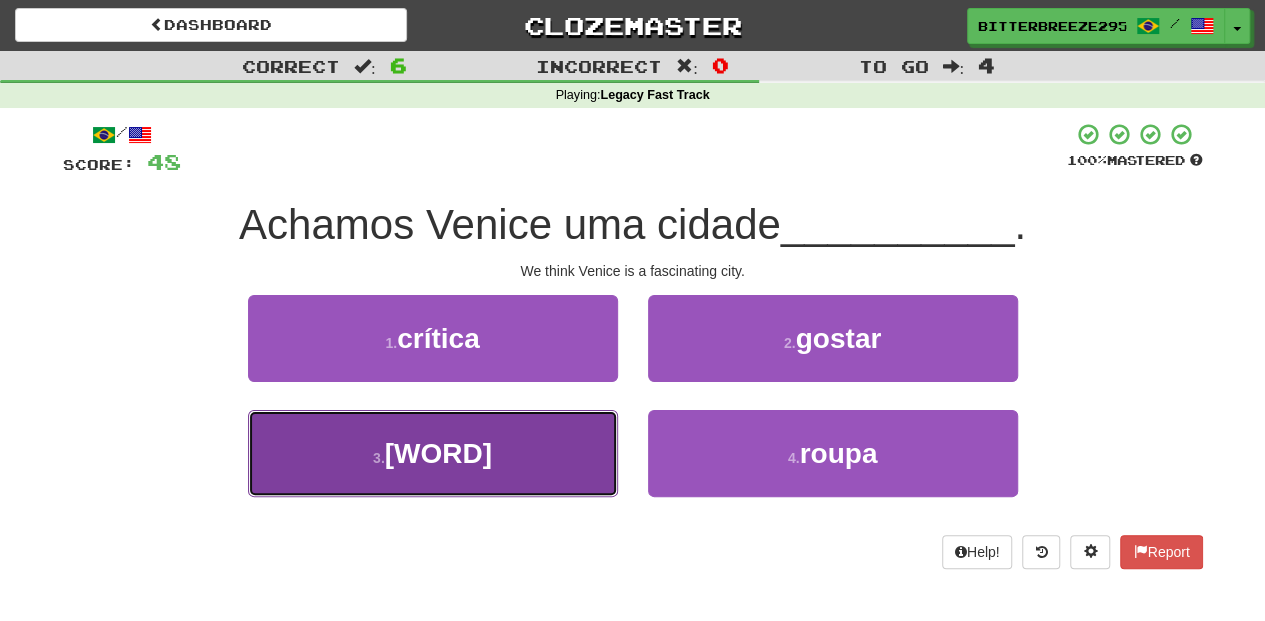 click on "3 . [WORD]" at bounding box center (433, 453) 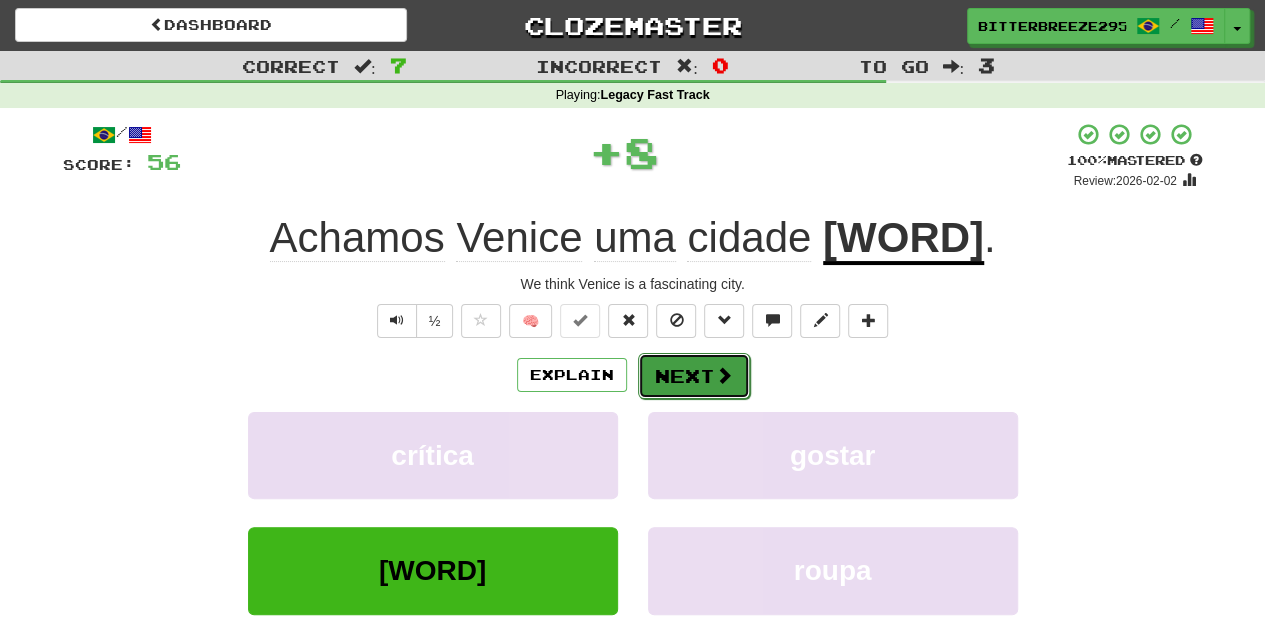 click on "Next" at bounding box center (694, 376) 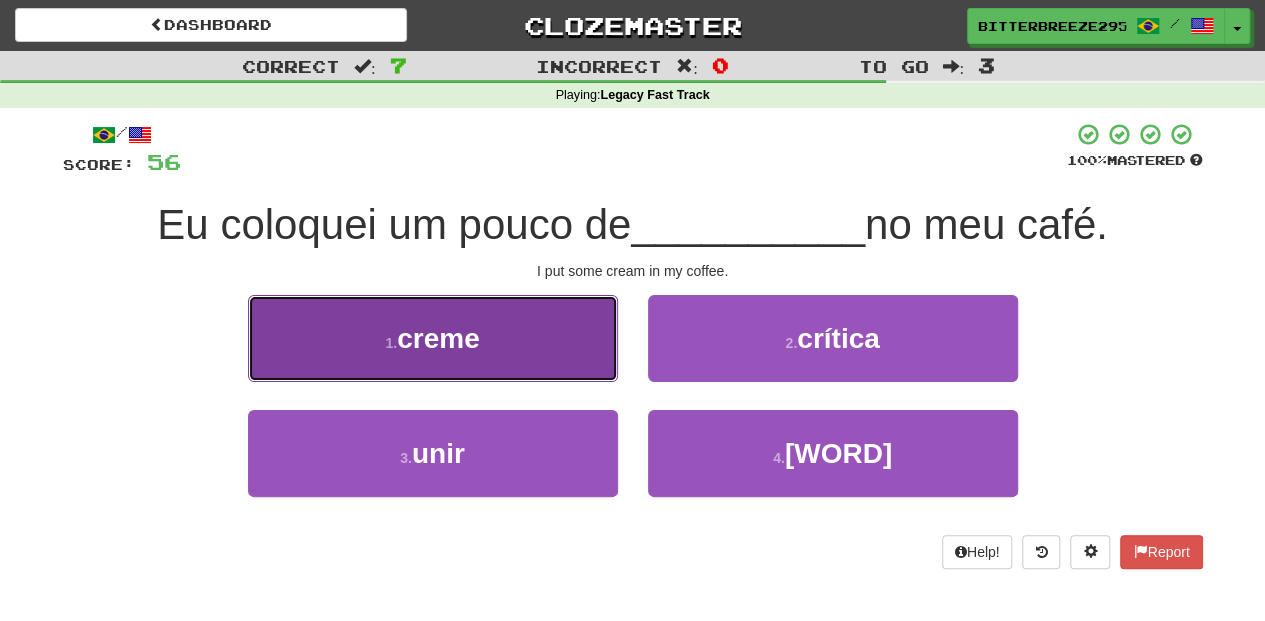 click on "1 . [WORD]" at bounding box center [433, 338] 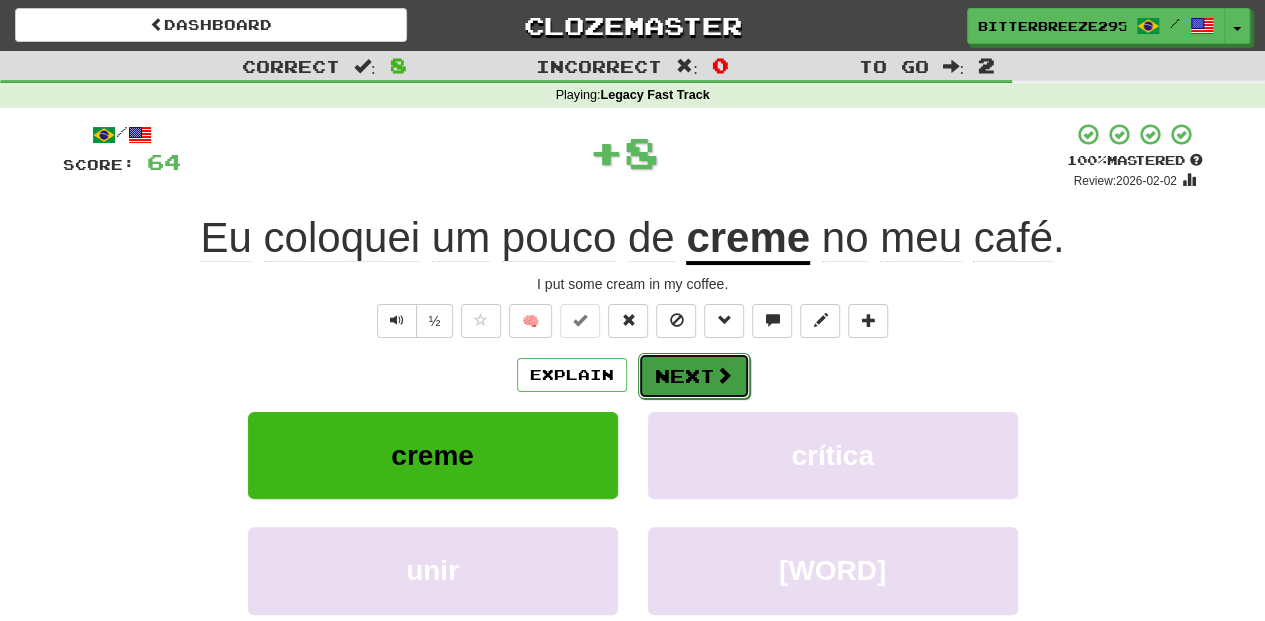click on "Next" at bounding box center (694, 376) 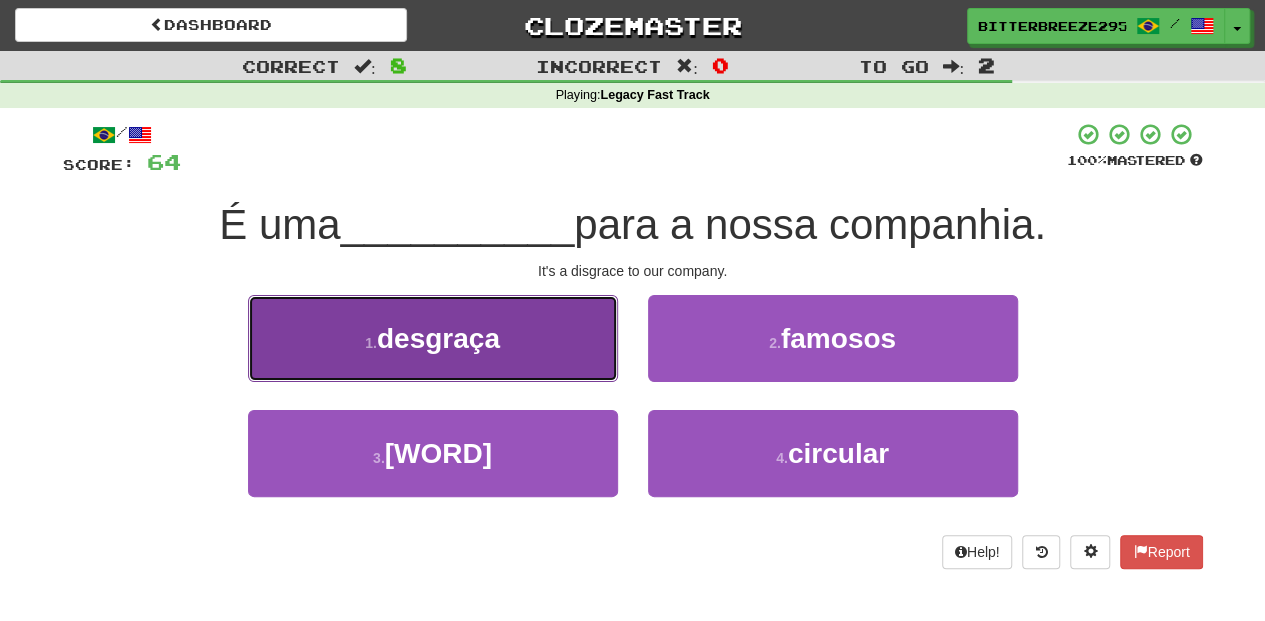 click on "1 . [WORD]" at bounding box center (433, 338) 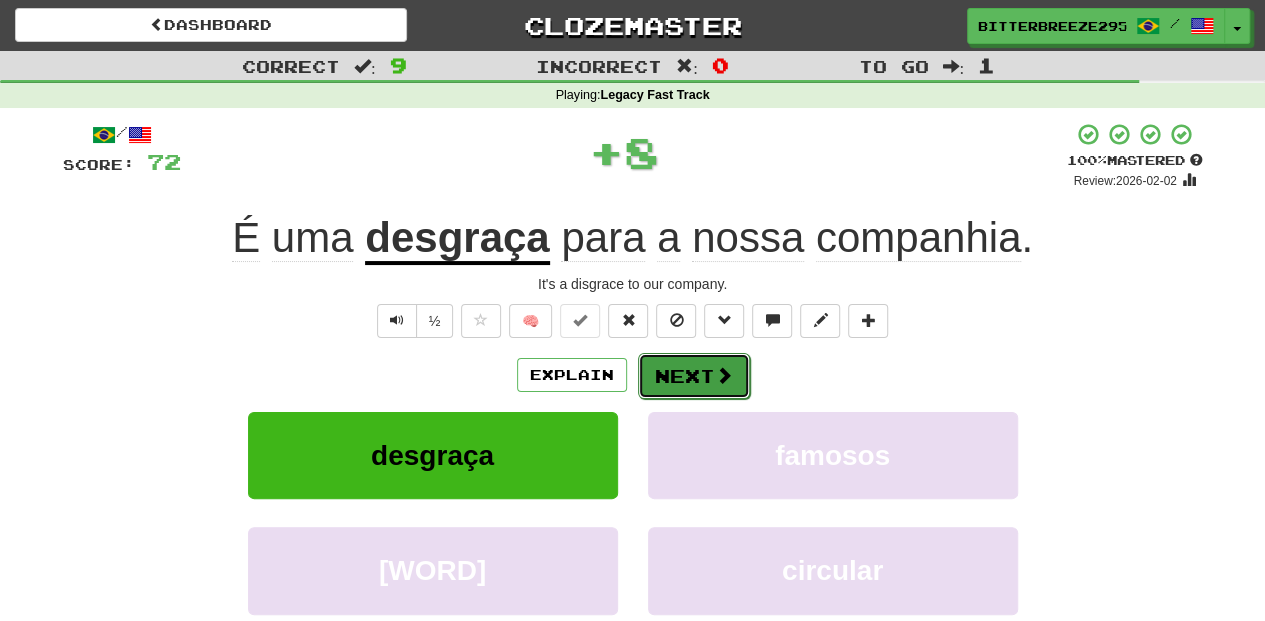 click on "Next" at bounding box center (694, 376) 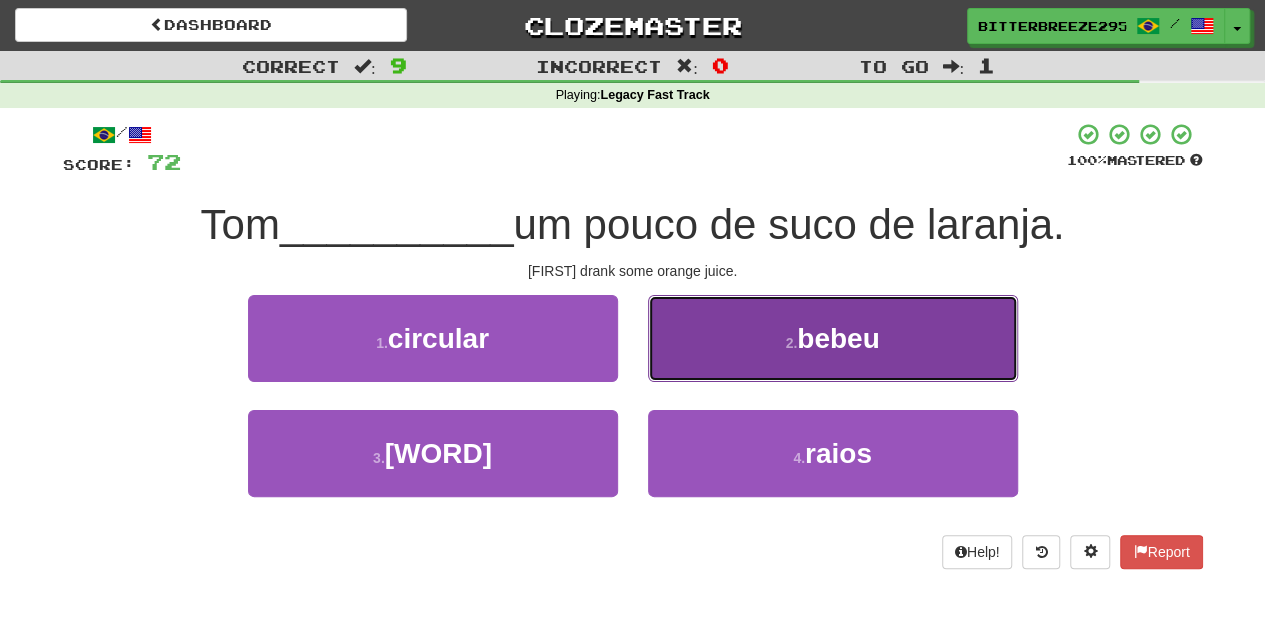 click on "2 . [WORD]" at bounding box center (833, 338) 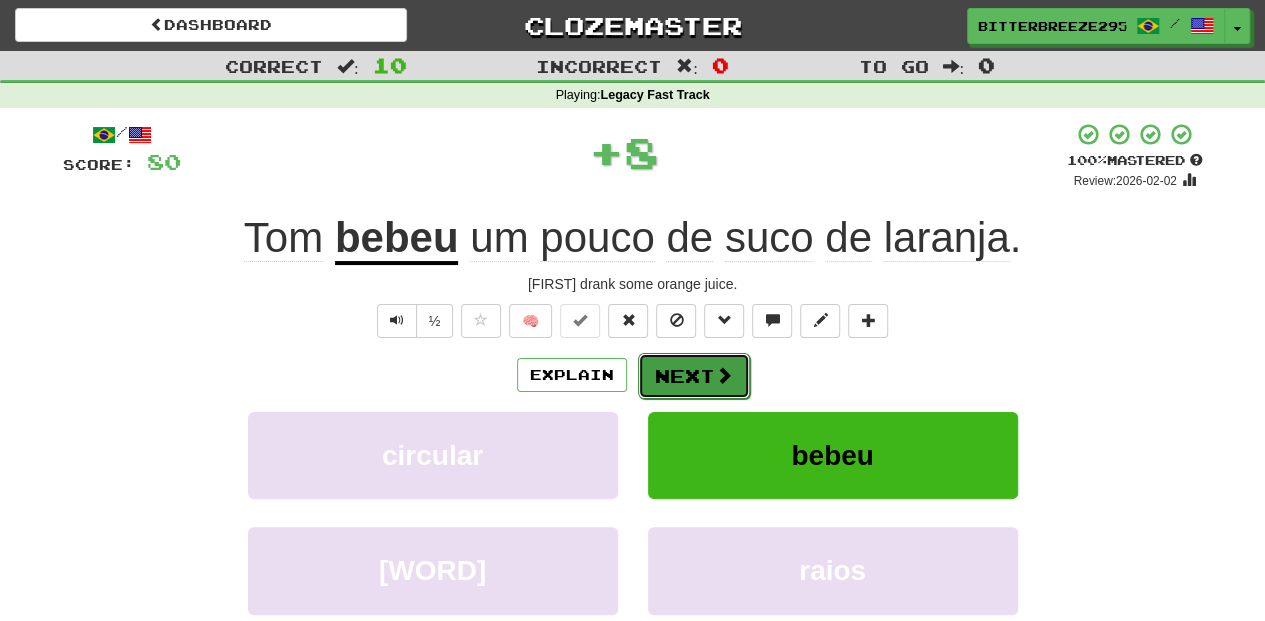 click on "Next" at bounding box center [694, 376] 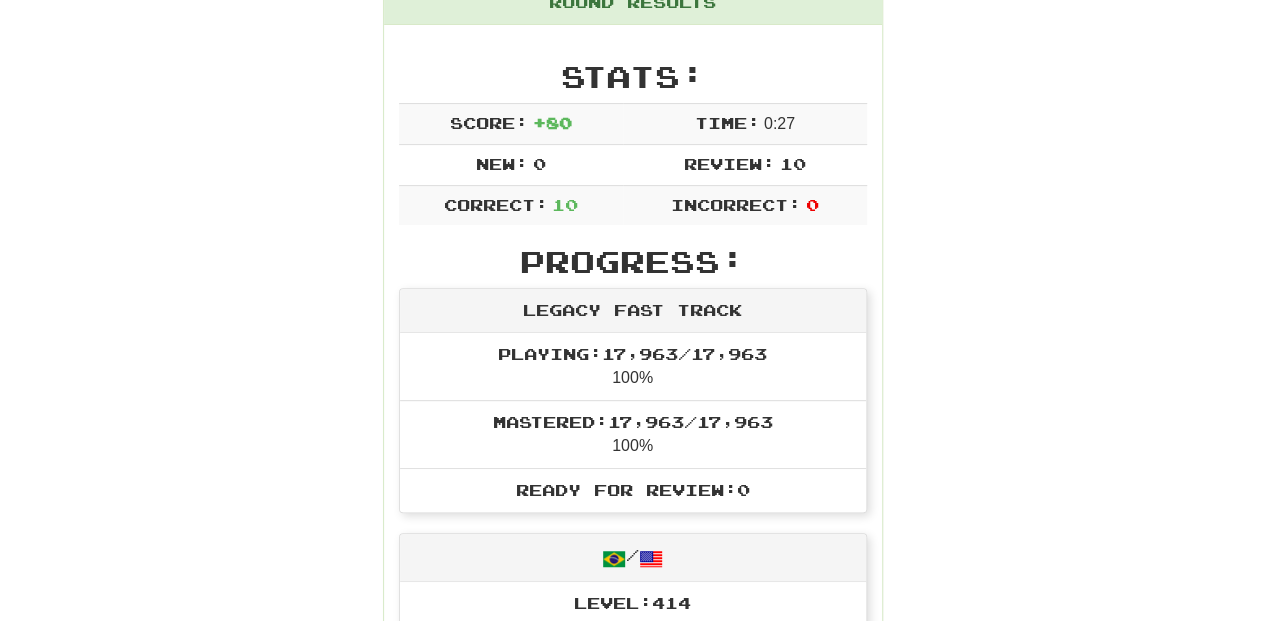 scroll, scrollTop: 266, scrollLeft: 0, axis: vertical 